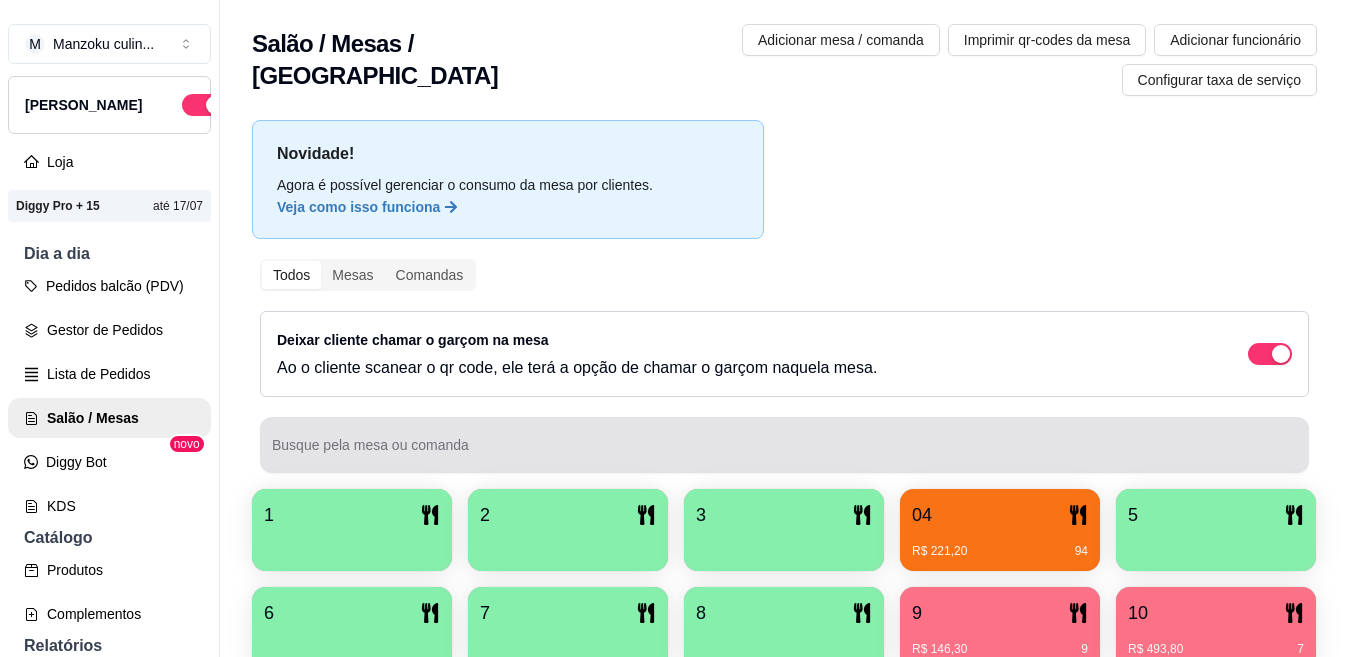 scroll, scrollTop: 0, scrollLeft: 0, axis: both 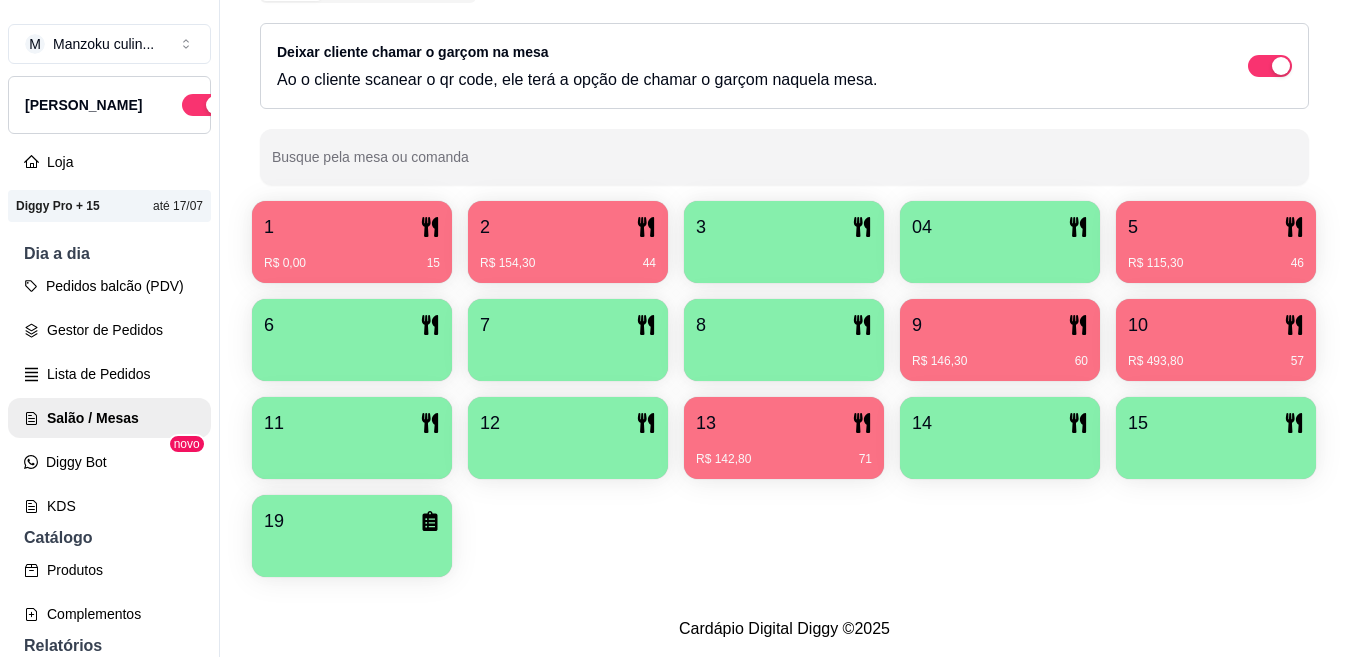 click on "Novidade! Agora é possível gerenciar o consumo da mesa por clientes.   Veja como isso funciona Todos Mesas Comandas Deixar cliente chamar o garçom na mesa Ao o cliente scanear o qr code, ele terá a opção de chamar o garçom naquela mesa. Busque pela mesa ou comanda
1 R$ 0,00 15 2 R$ 154,30 44 3 04 5 R$ 115,30 46 6 7 8 9 R$ 146,30 60 10 R$ 493,80 57 11 12 13 R$ 142,80 71 14 15 19" at bounding box center (784, 210) 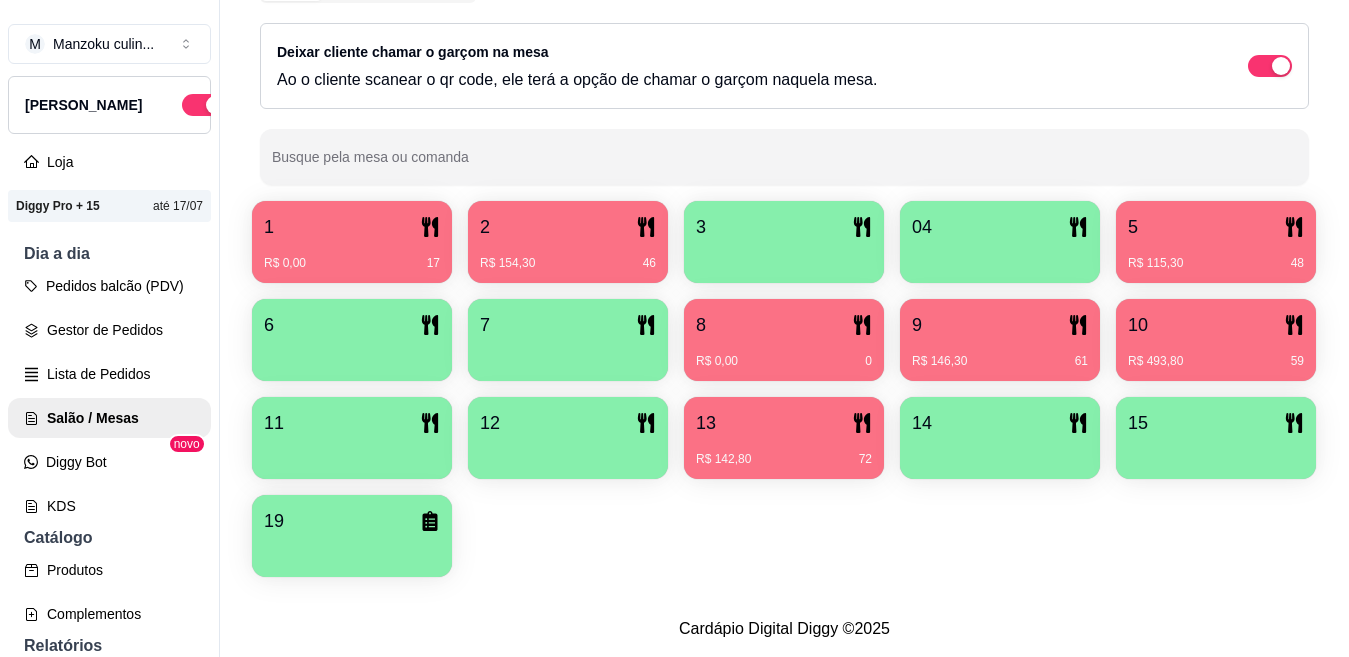 click on "R$ 0,00 0" at bounding box center (784, 354) 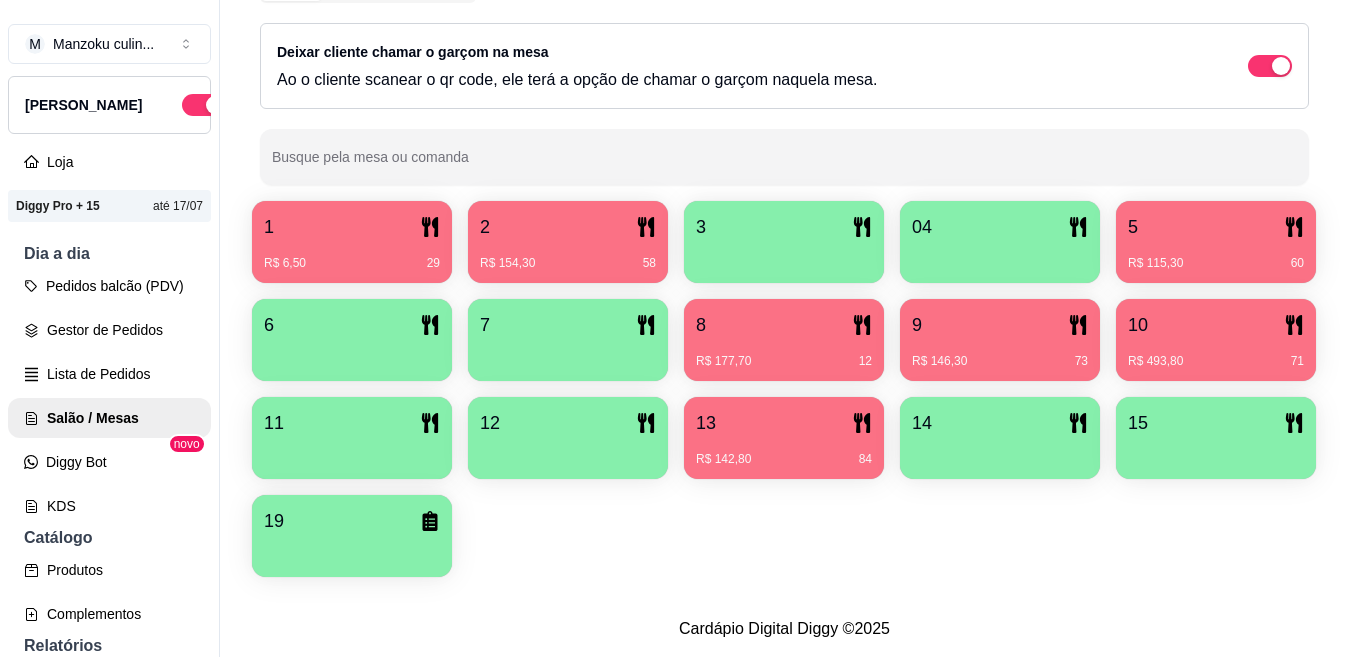 click on "R$ 115,30 60" at bounding box center [1216, 256] 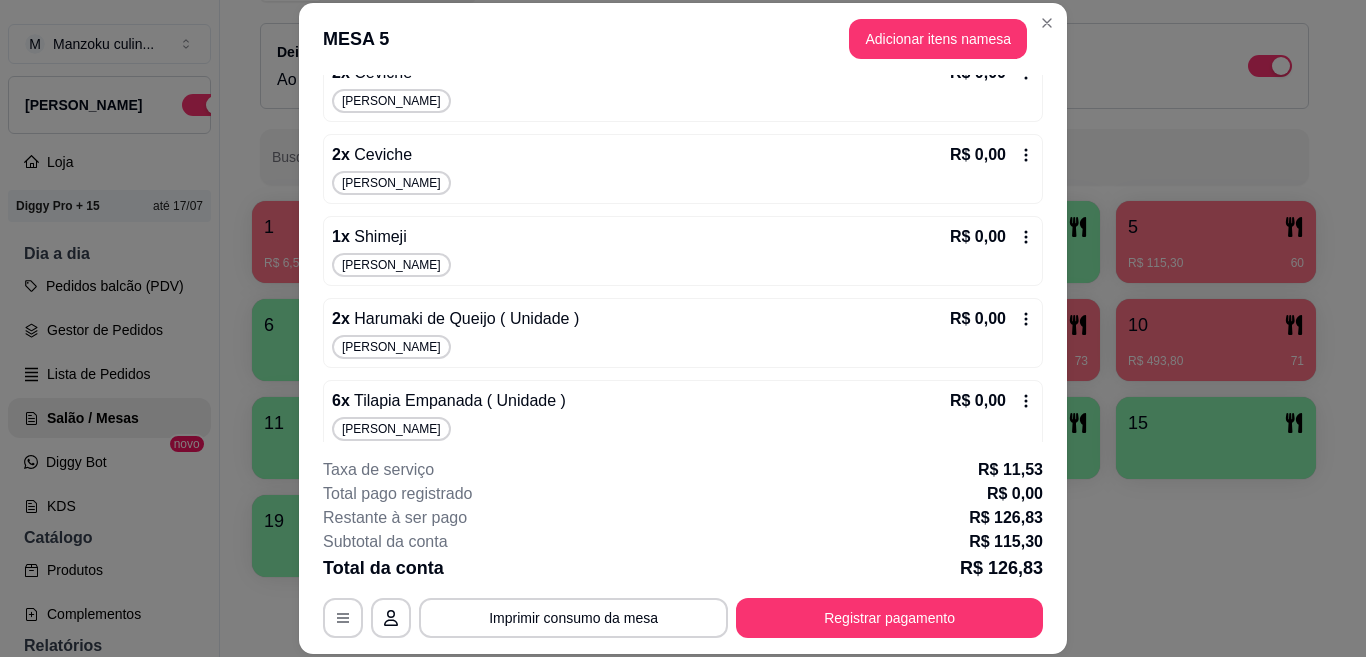 scroll, scrollTop: 674, scrollLeft: 0, axis: vertical 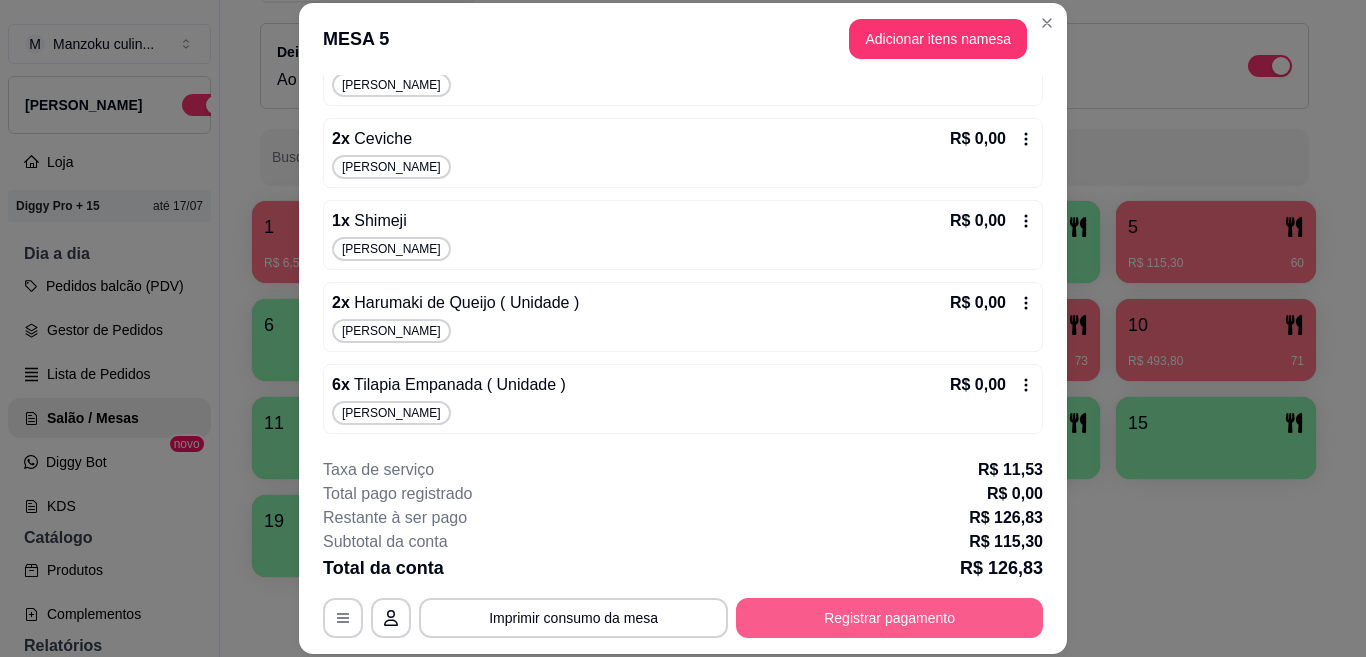click on "Registrar pagamento" at bounding box center (889, 618) 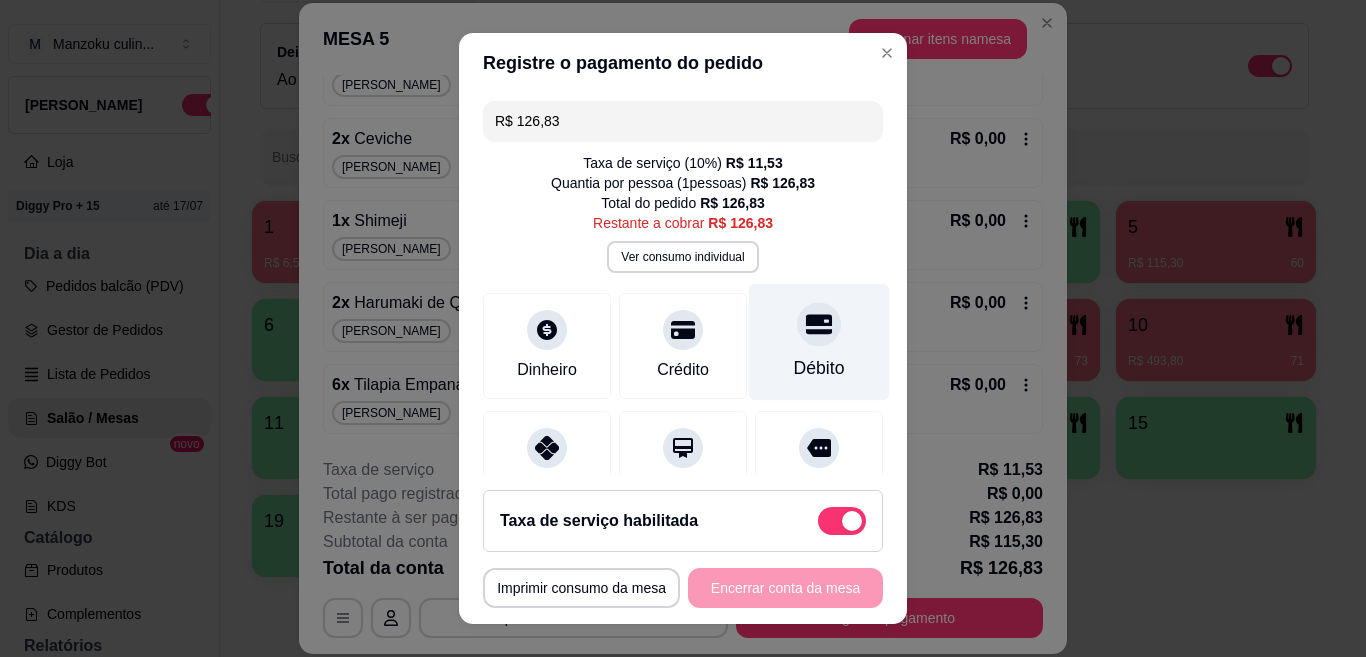 click on "Débito" at bounding box center [819, 368] 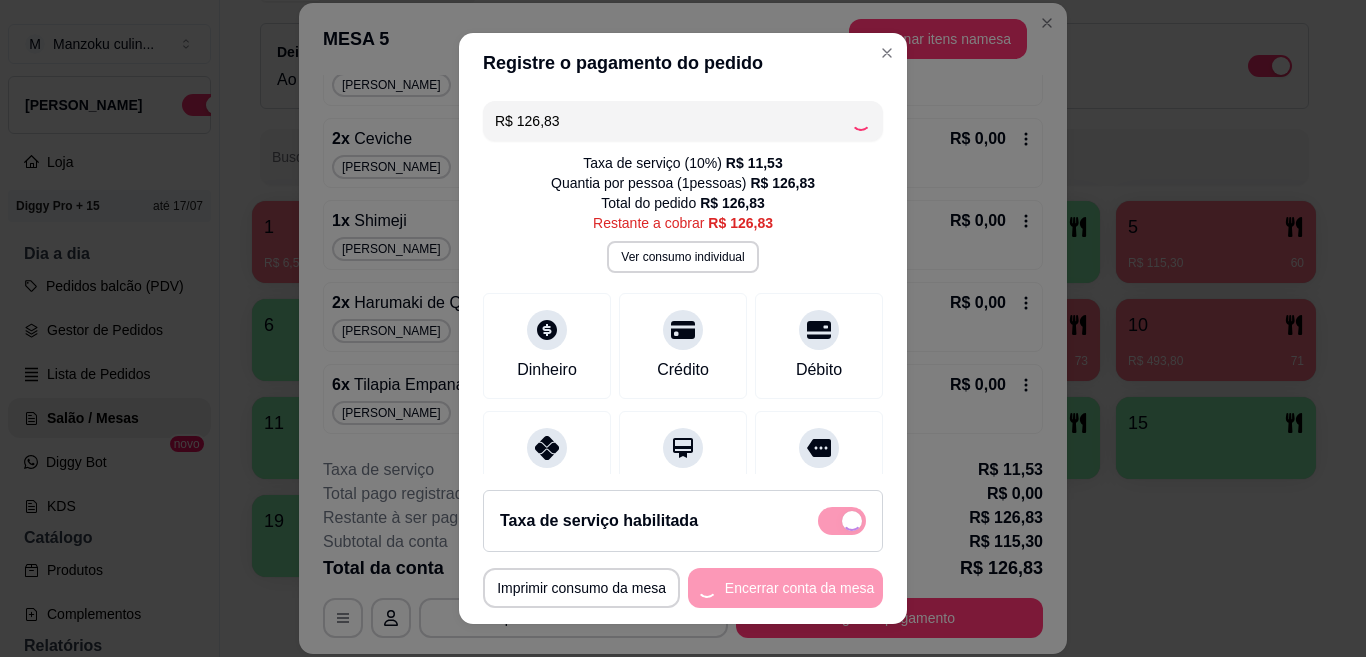 type on "R$ 0,00" 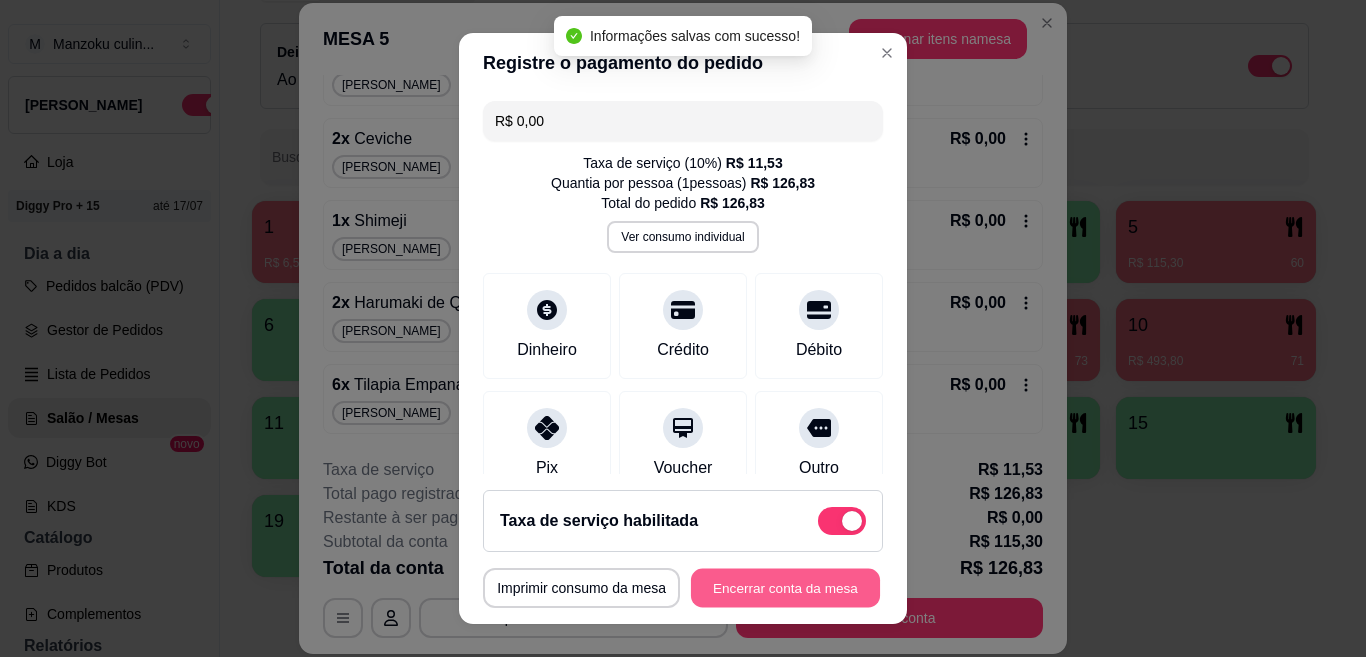 click on "Encerrar conta da mesa" at bounding box center (785, 588) 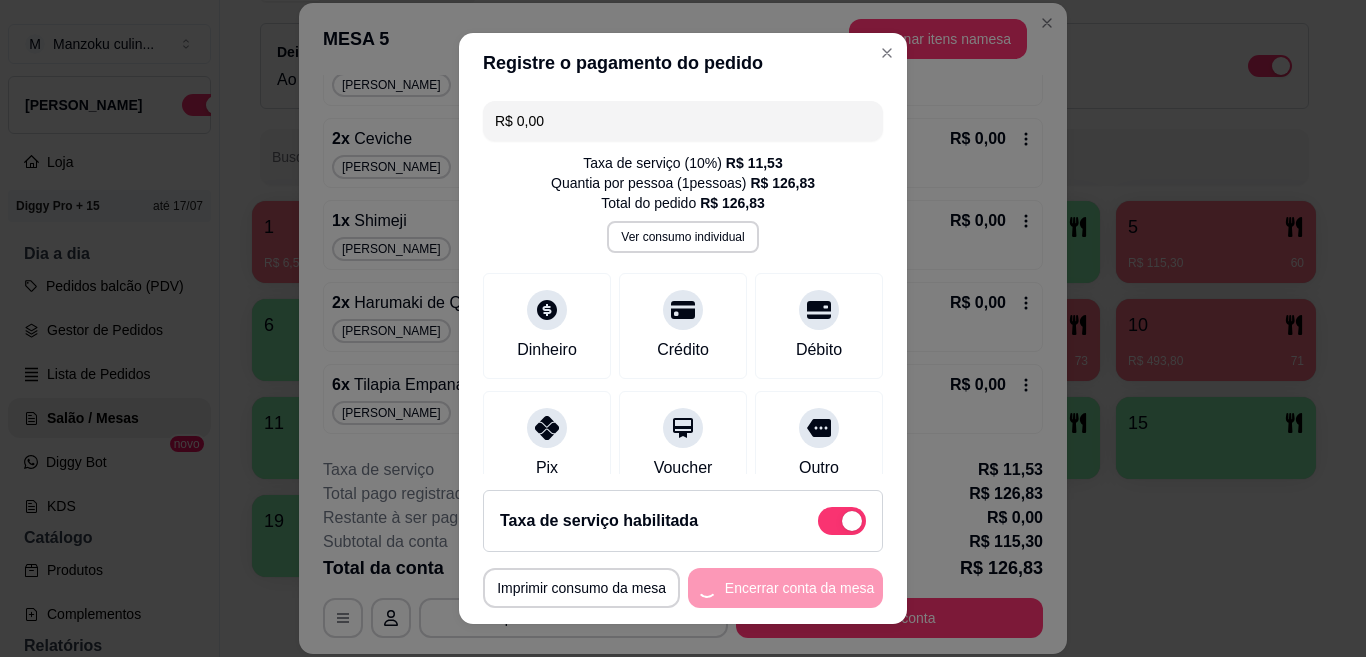 scroll, scrollTop: 0, scrollLeft: 0, axis: both 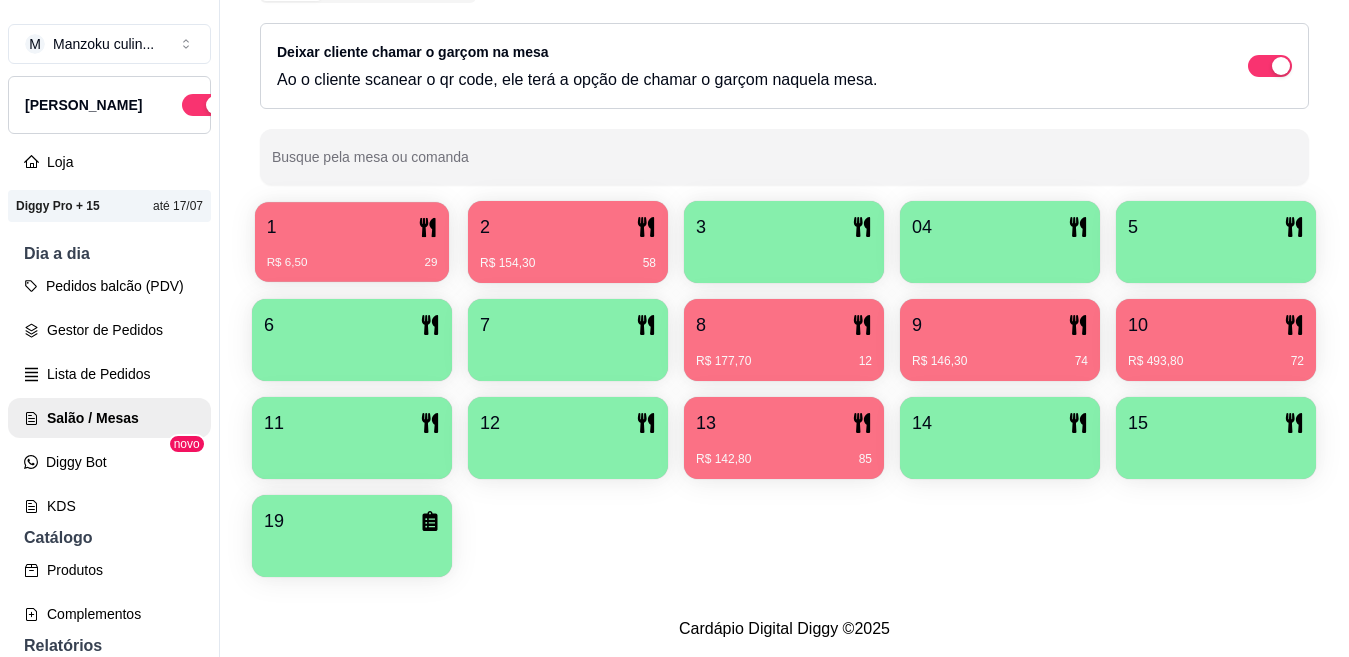 click on "R$ 6,50 29" at bounding box center (352, 255) 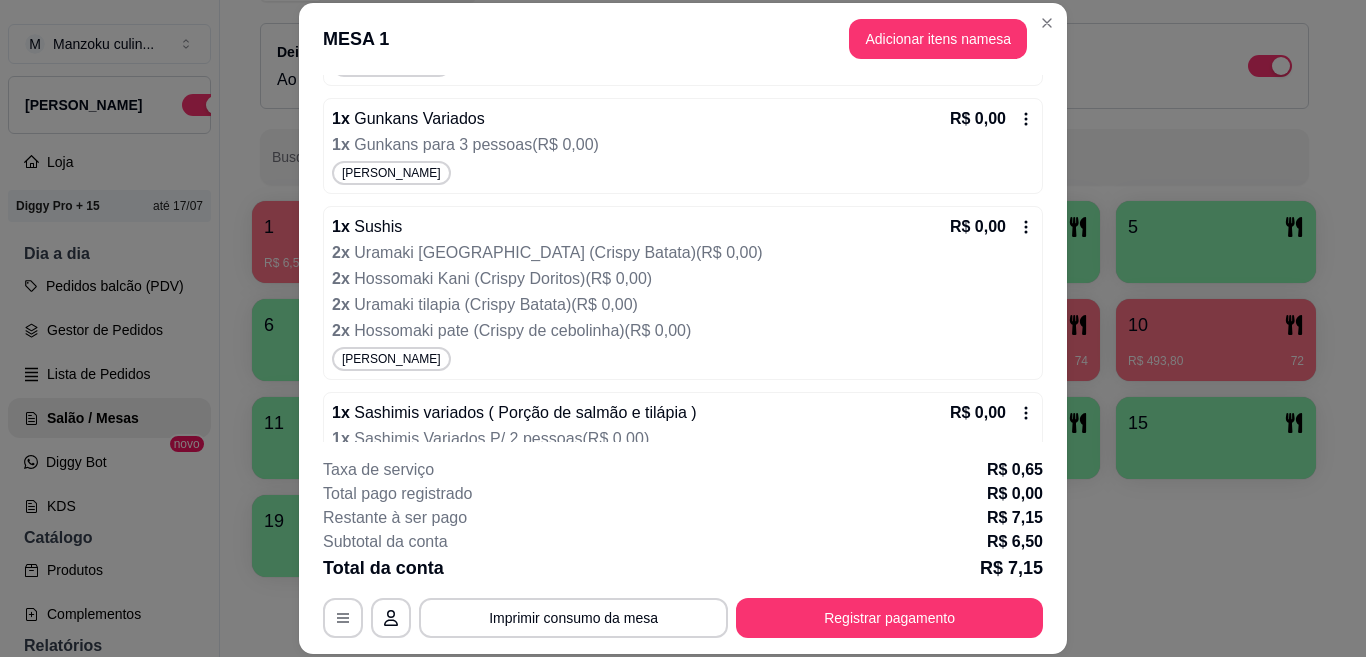 scroll, scrollTop: 1296, scrollLeft: 0, axis: vertical 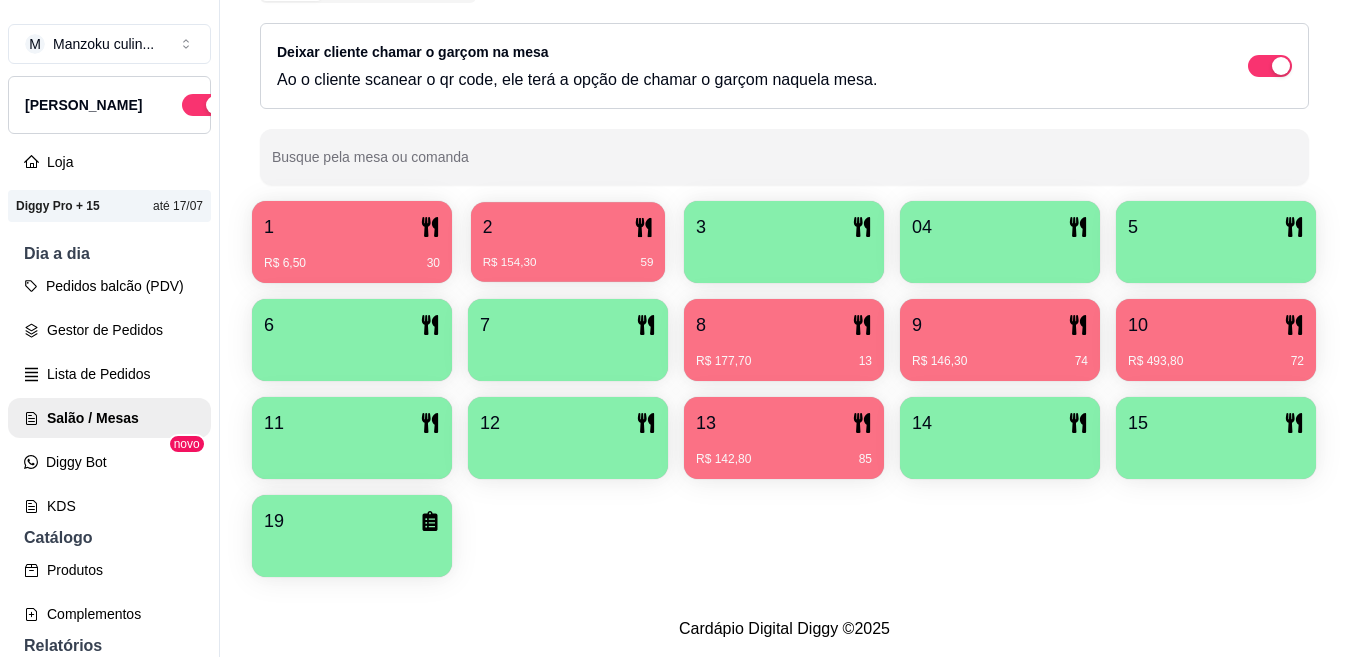 click on "R$ 154,30 59" at bounding box center (568, 263) 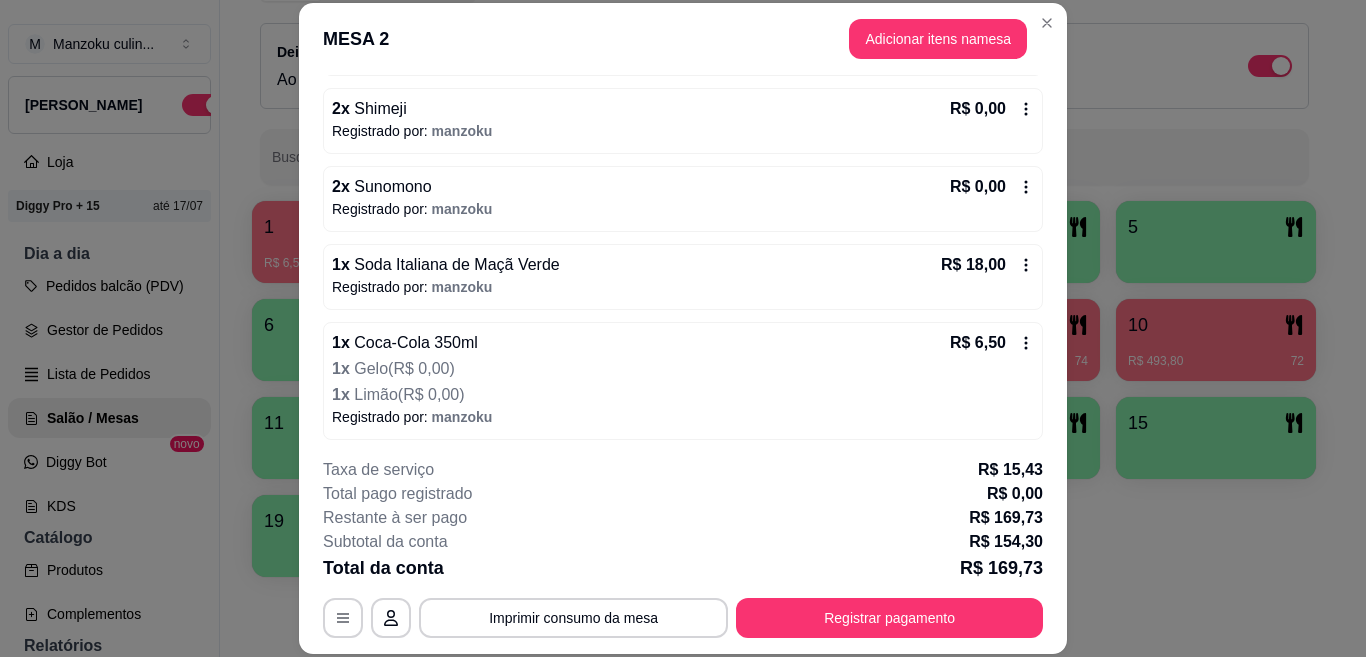 scroll, scrollTop: 260, scrollLeft: 0, axis: vertical 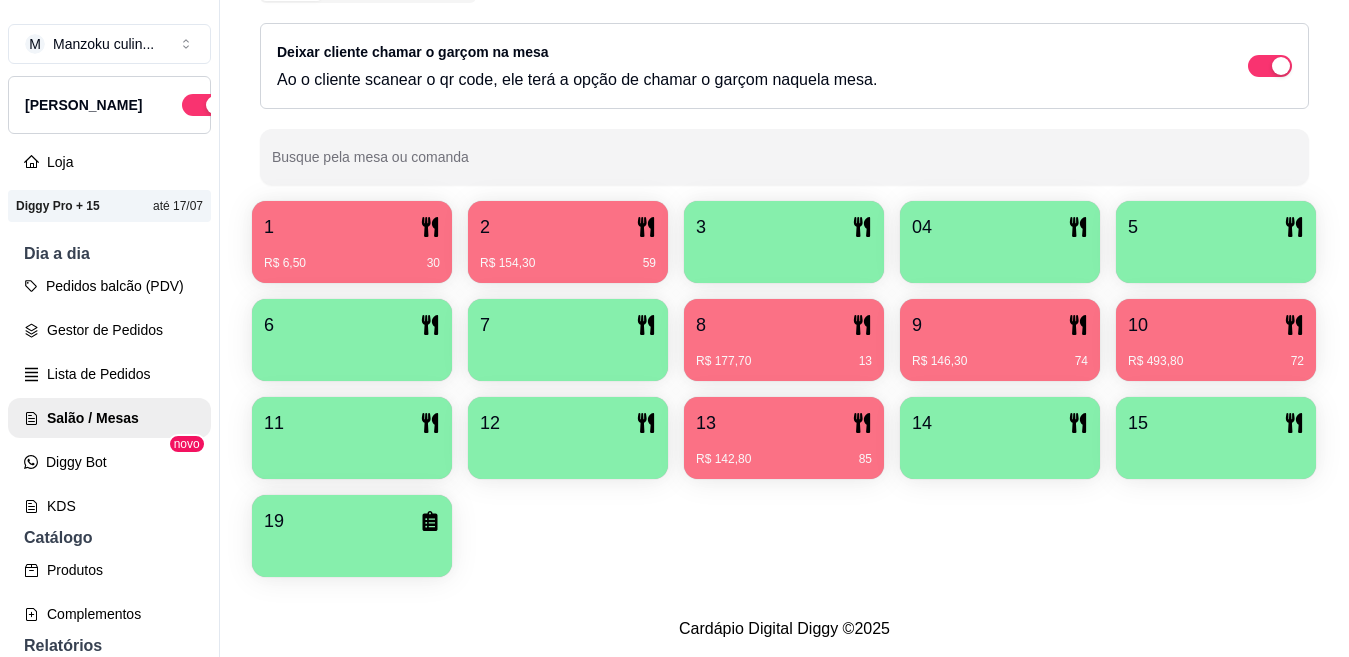 click on "R$ 6,50 30" at bounding box center (352, 263) 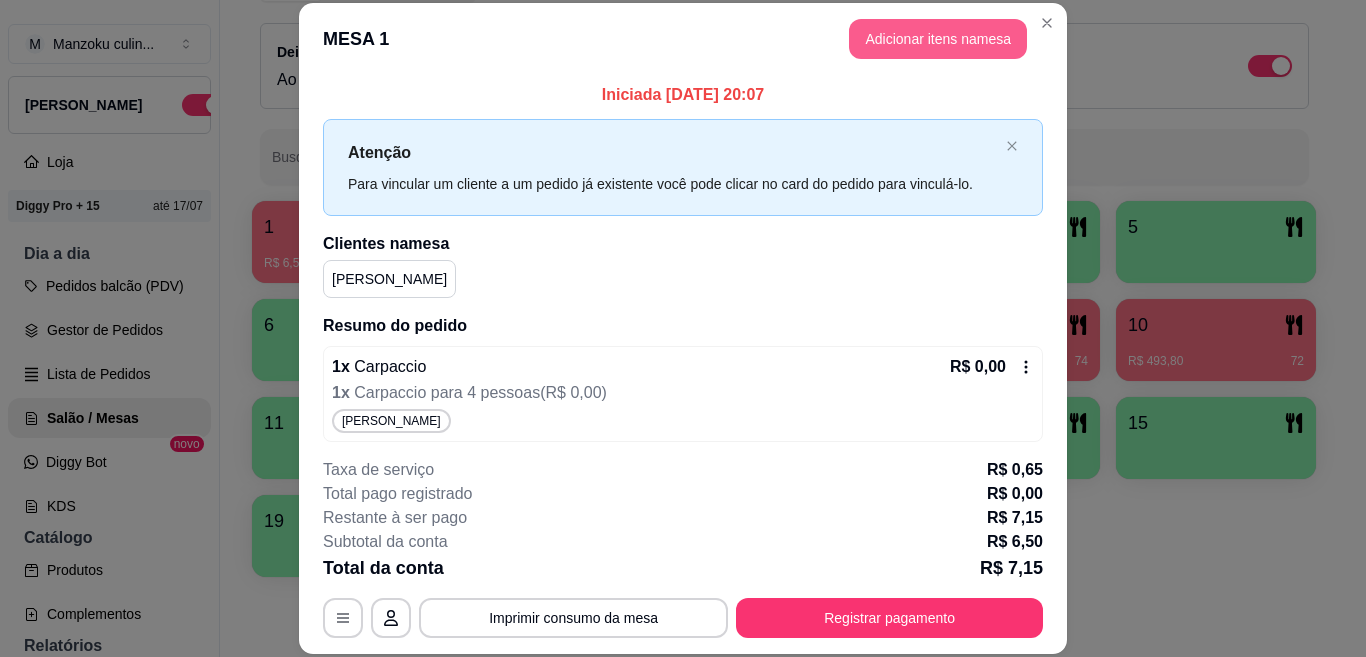 click on "Adicionar itens na  mesa" at bounding box center (938, 39) 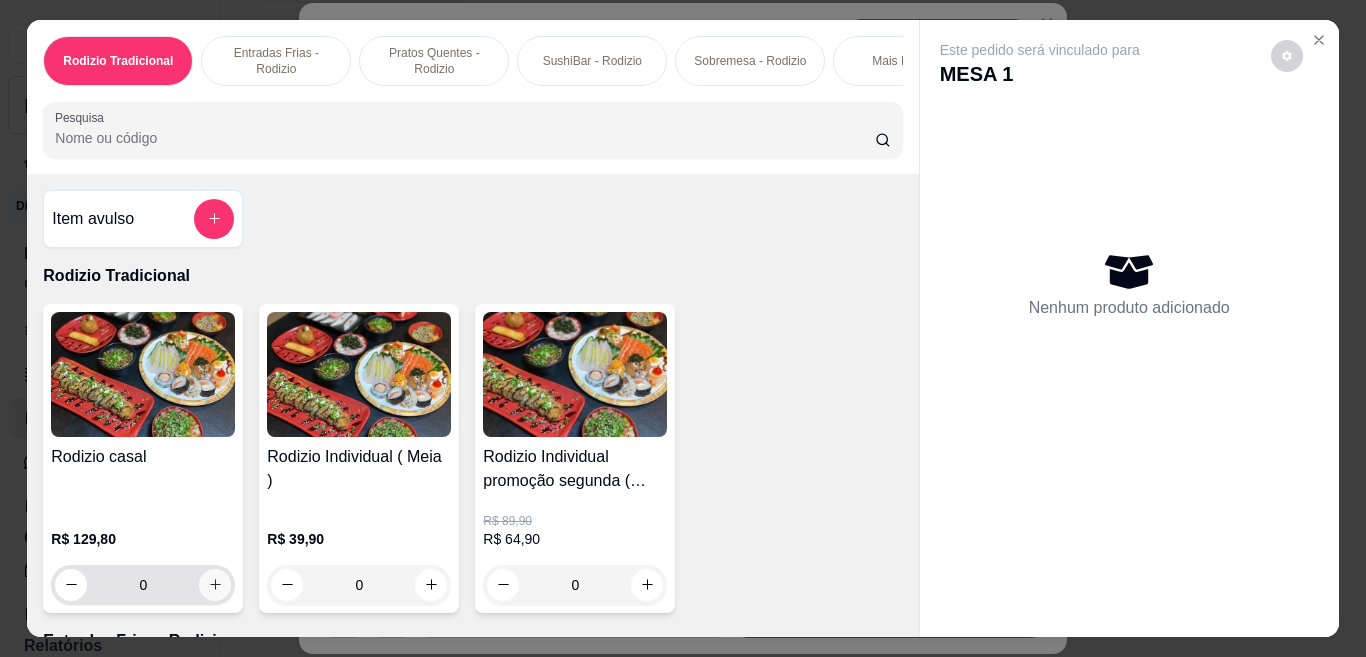 click 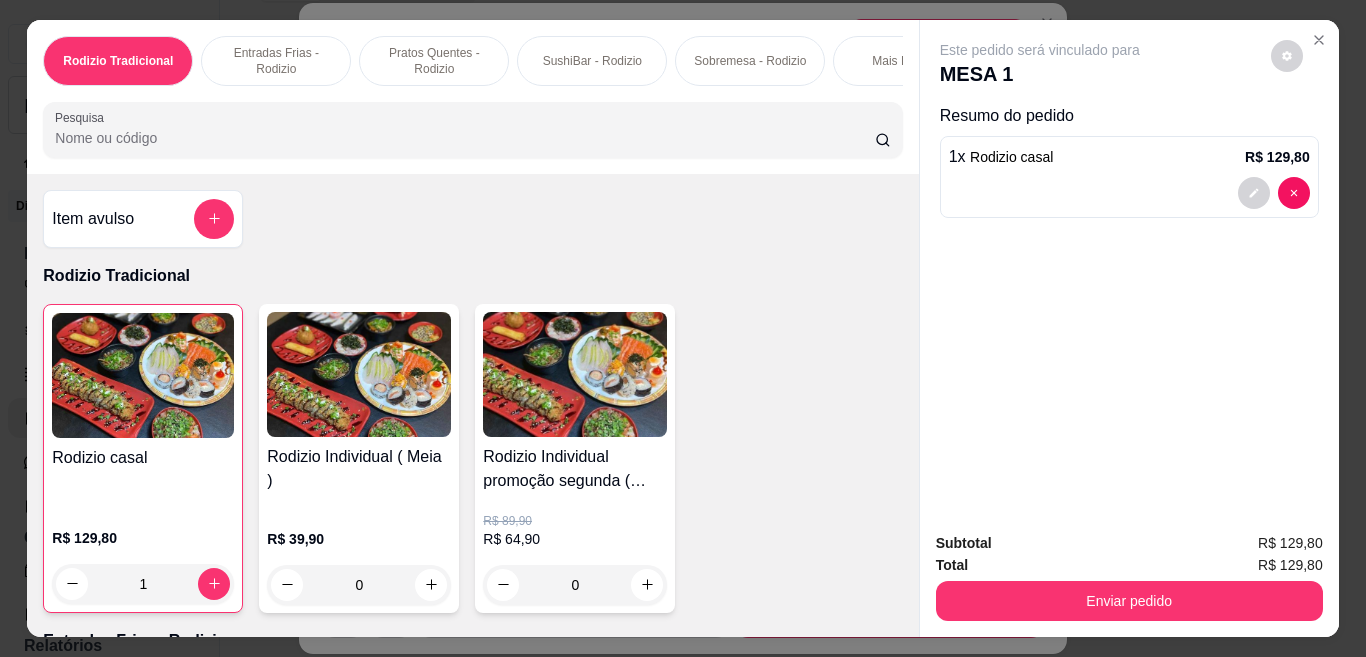 click on "Pesquisa" at bounding box center (465, 138) 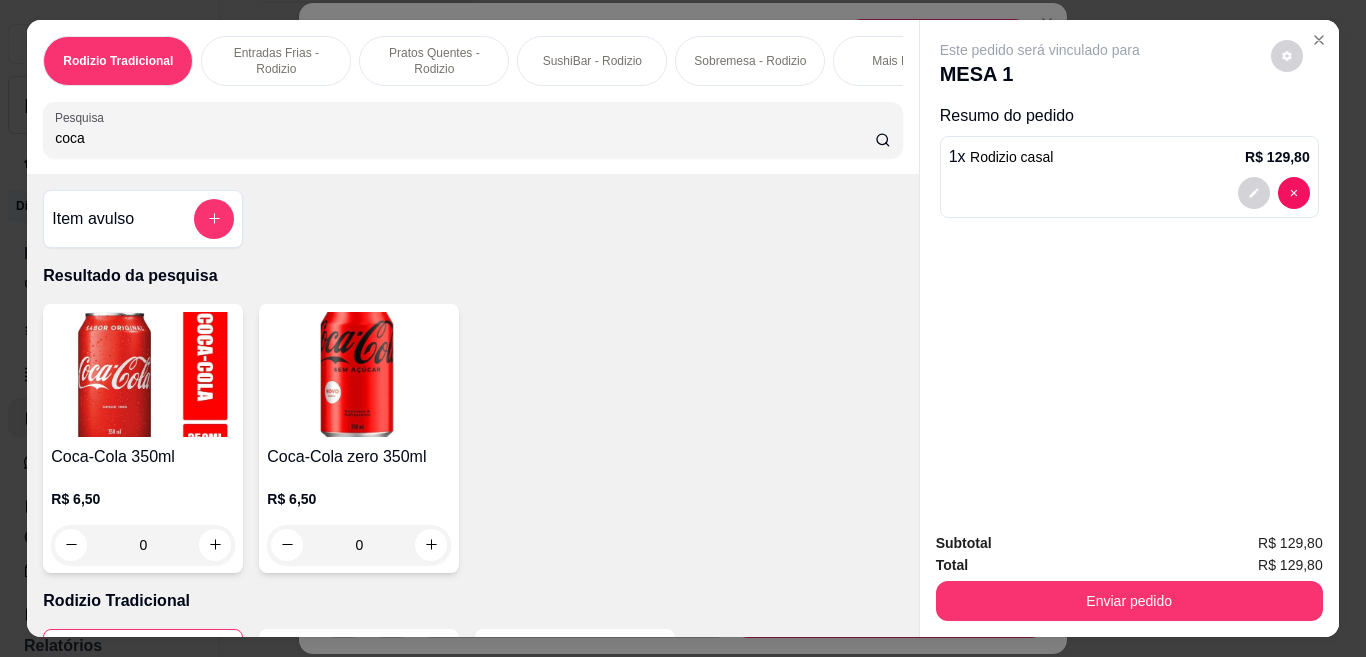 type on "coca" 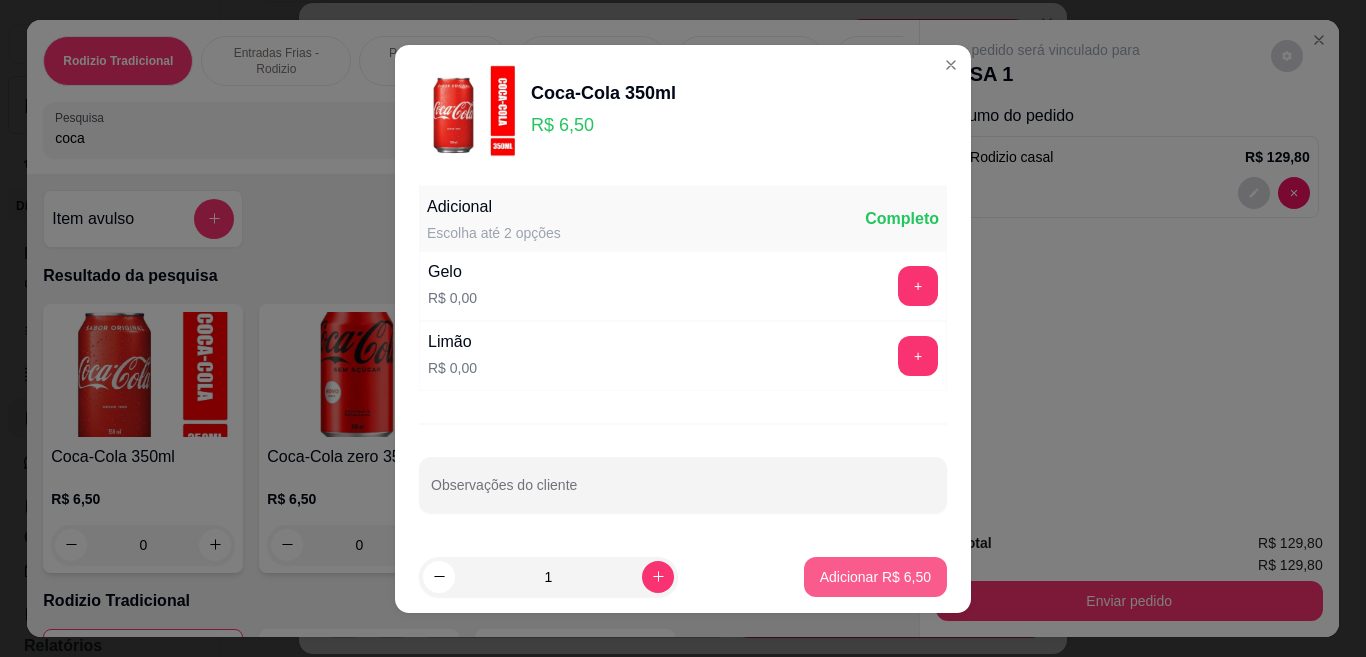 click on "Adicionar   R$ 6,50" at bounding box center (875, 577) 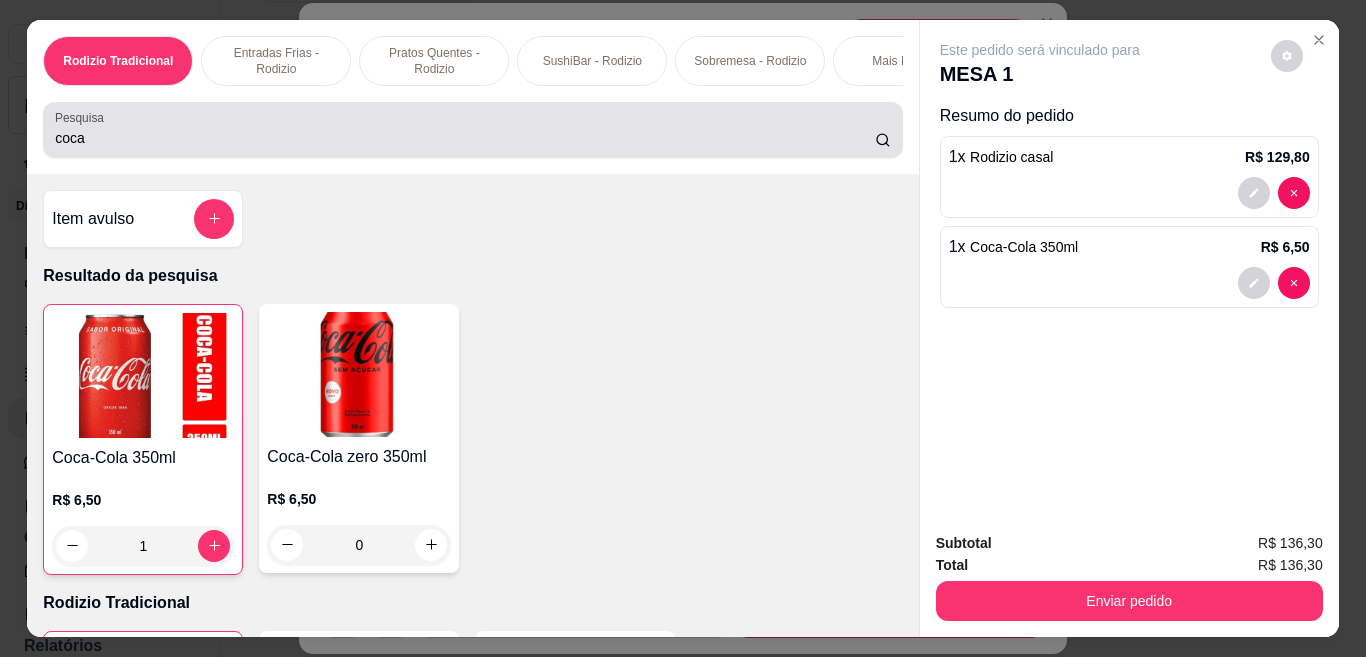 click on "coca" at bounding box center (472, 130) 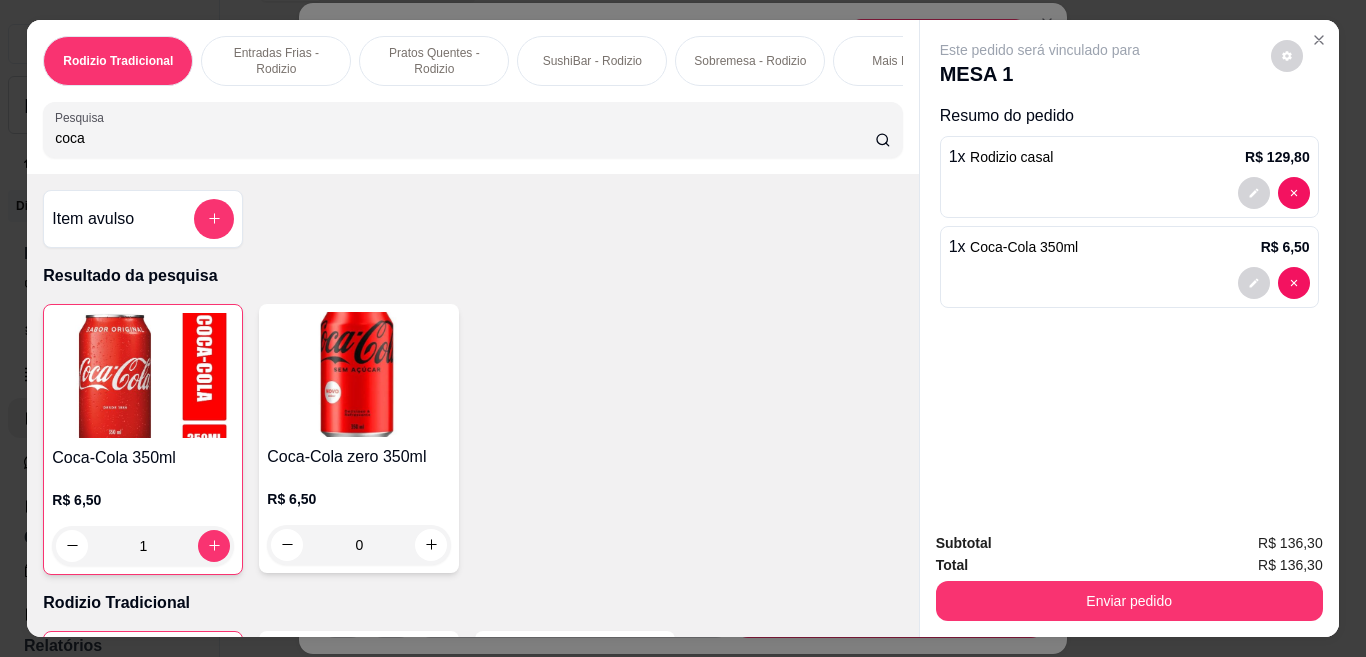 click on "coca" at bounding box center (465, 138) 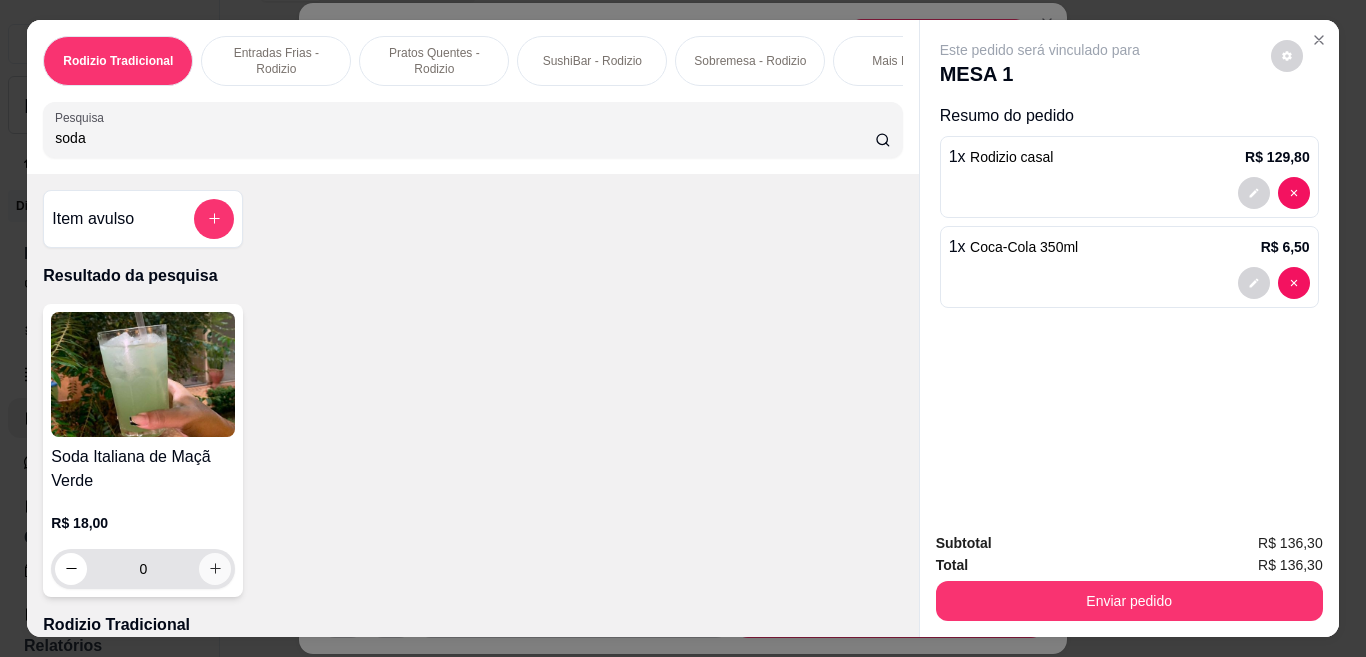 type on "soda" 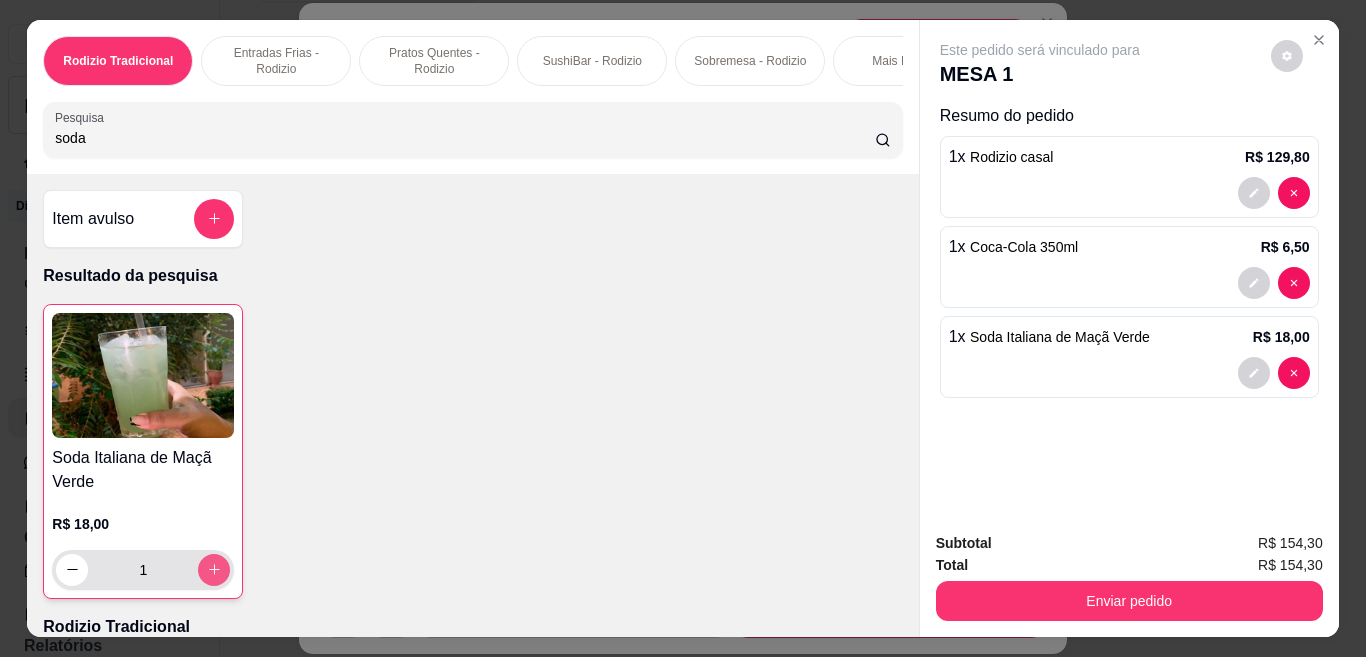 type on "1" 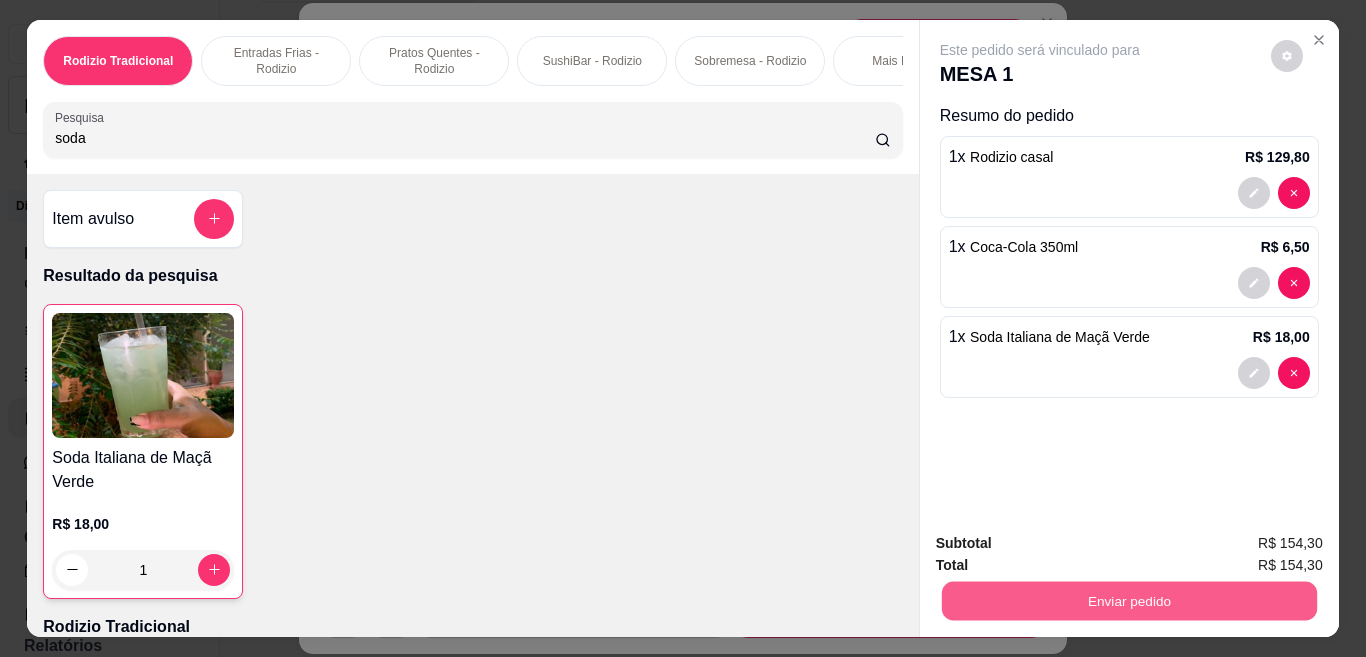 click on "Enviar pedido" at bounding box center (1128, 601) 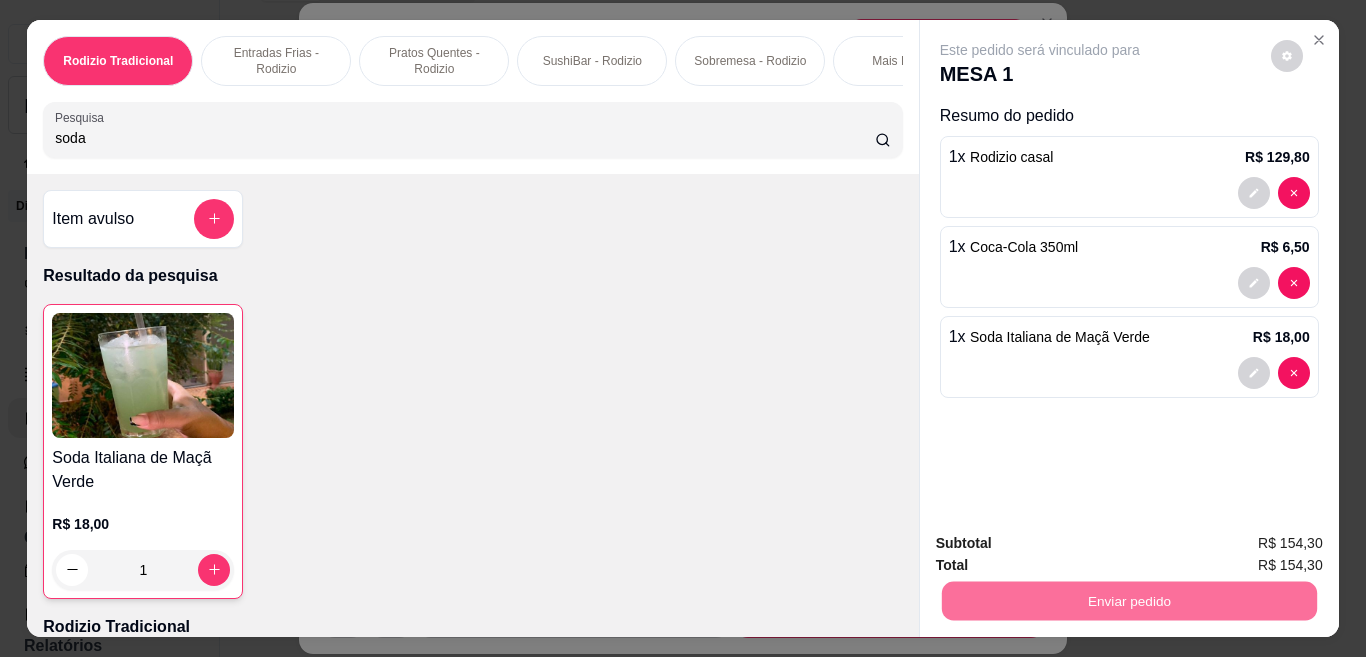 click on "Não registrar e enviar pedido" at bounding box center (1062, 544) 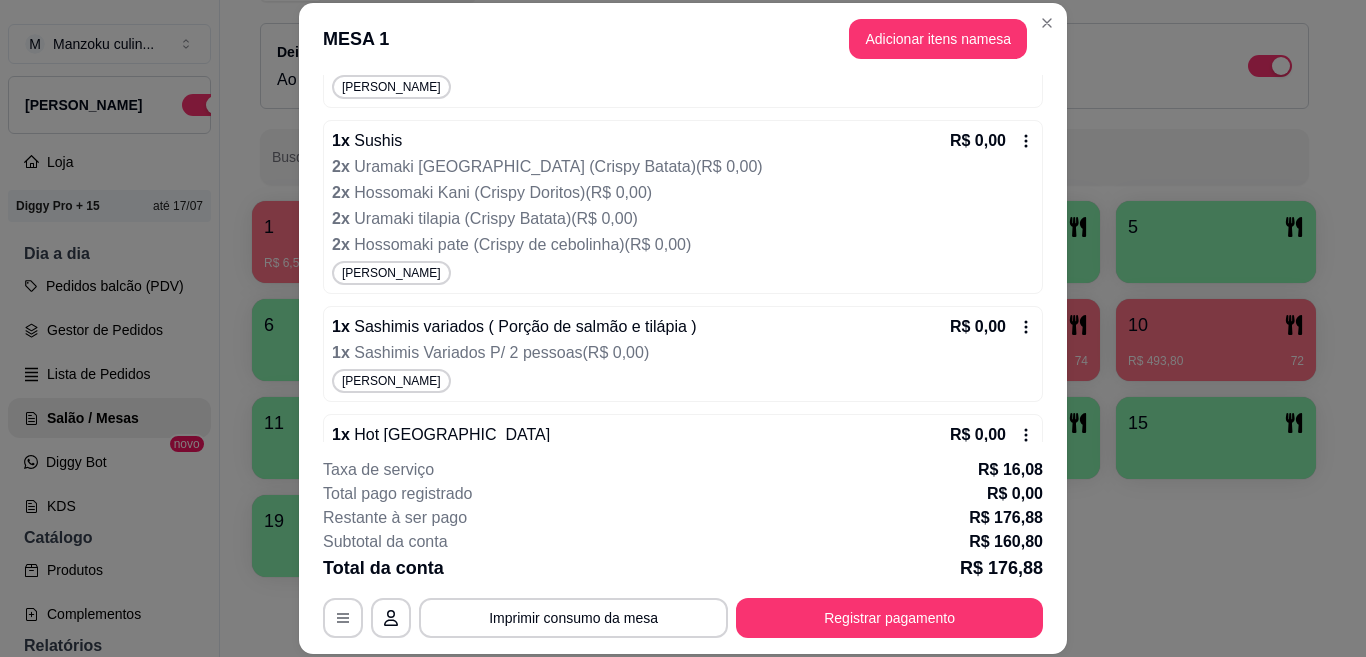 scroll, scrollTop: 1300, scrollLeft: 0, axis: vertical 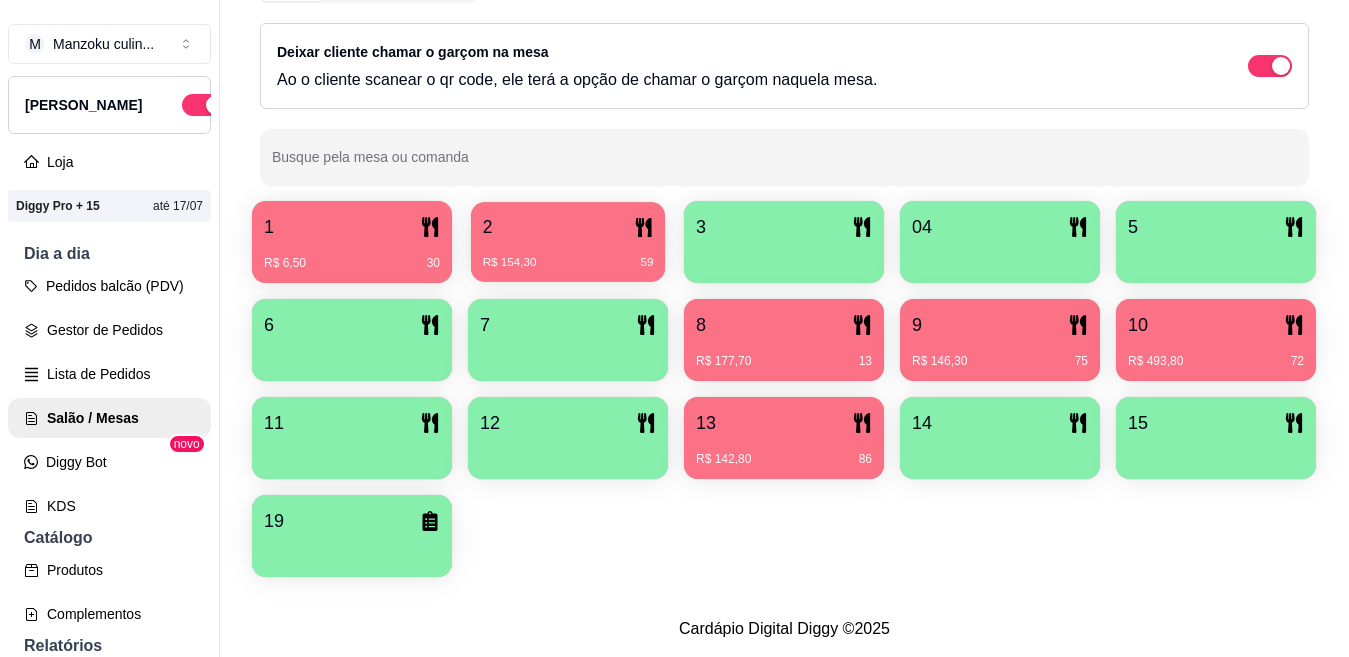 click on "R$ 154,30 59" at bounding box center (568, 255) 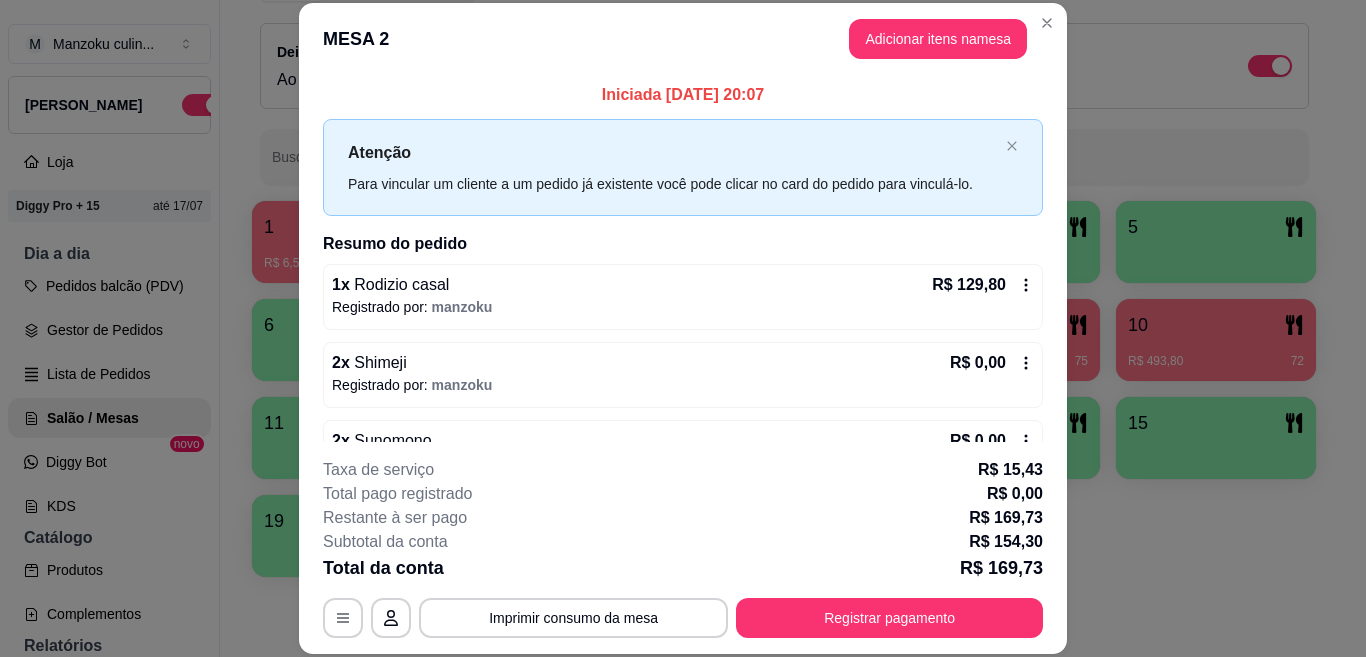 click 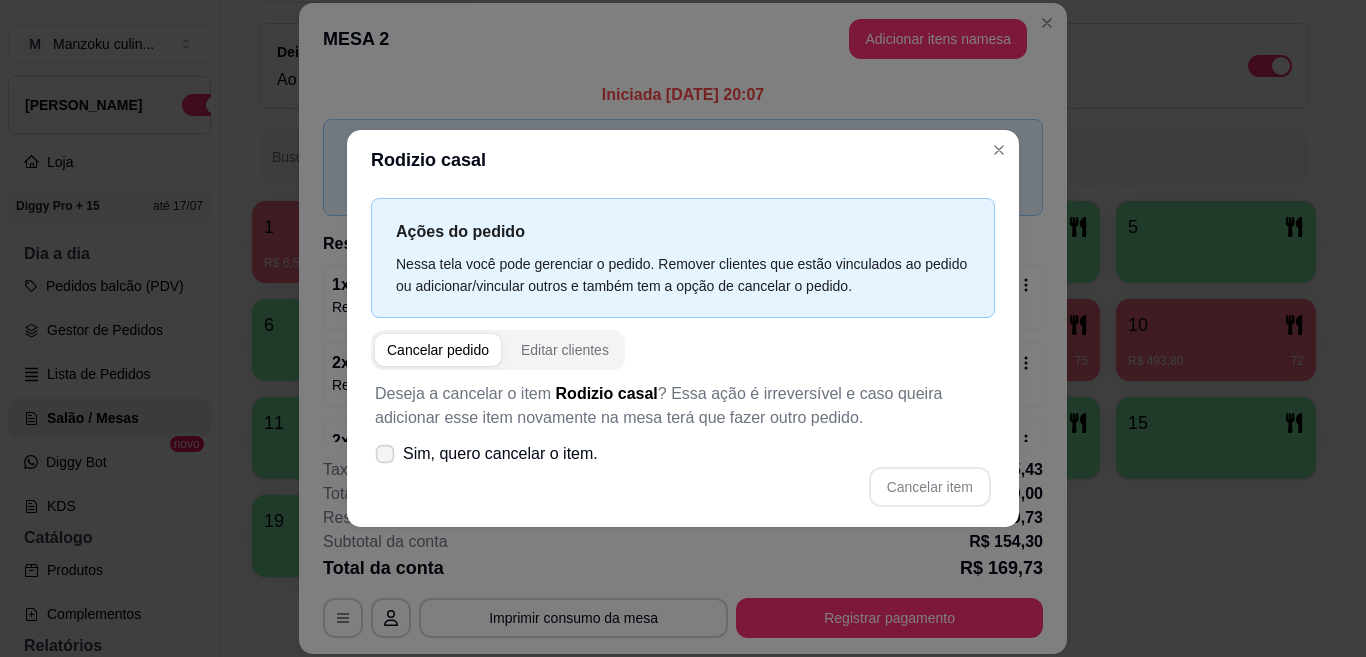click 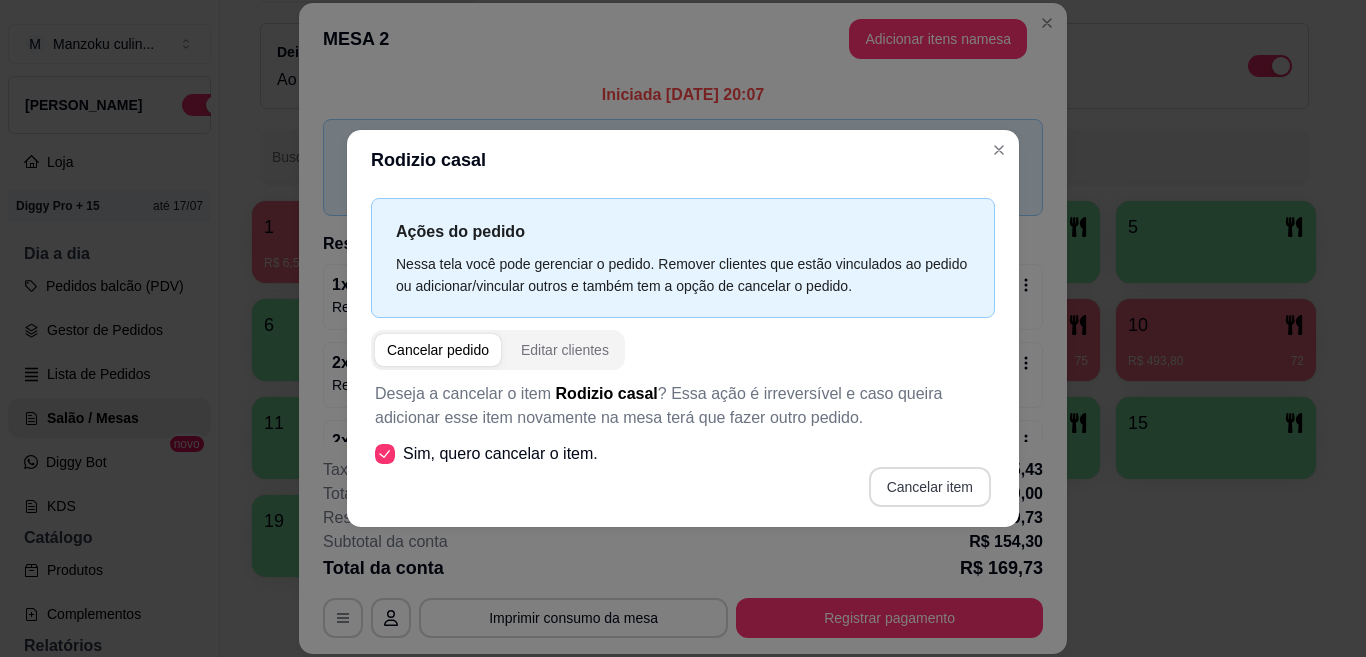 click on "Cancelar item" at bounding box center [930, 487] 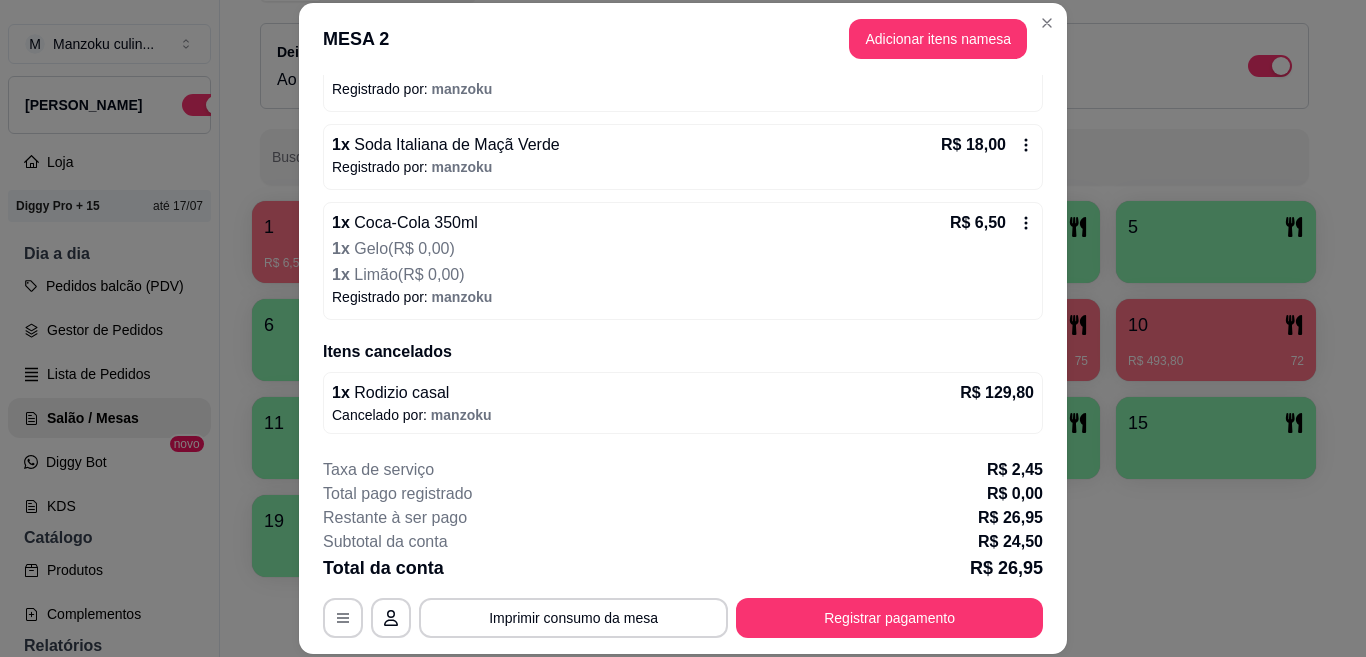 scroll, scrollTop: 96, scrollLeft: 0, axis: vertical 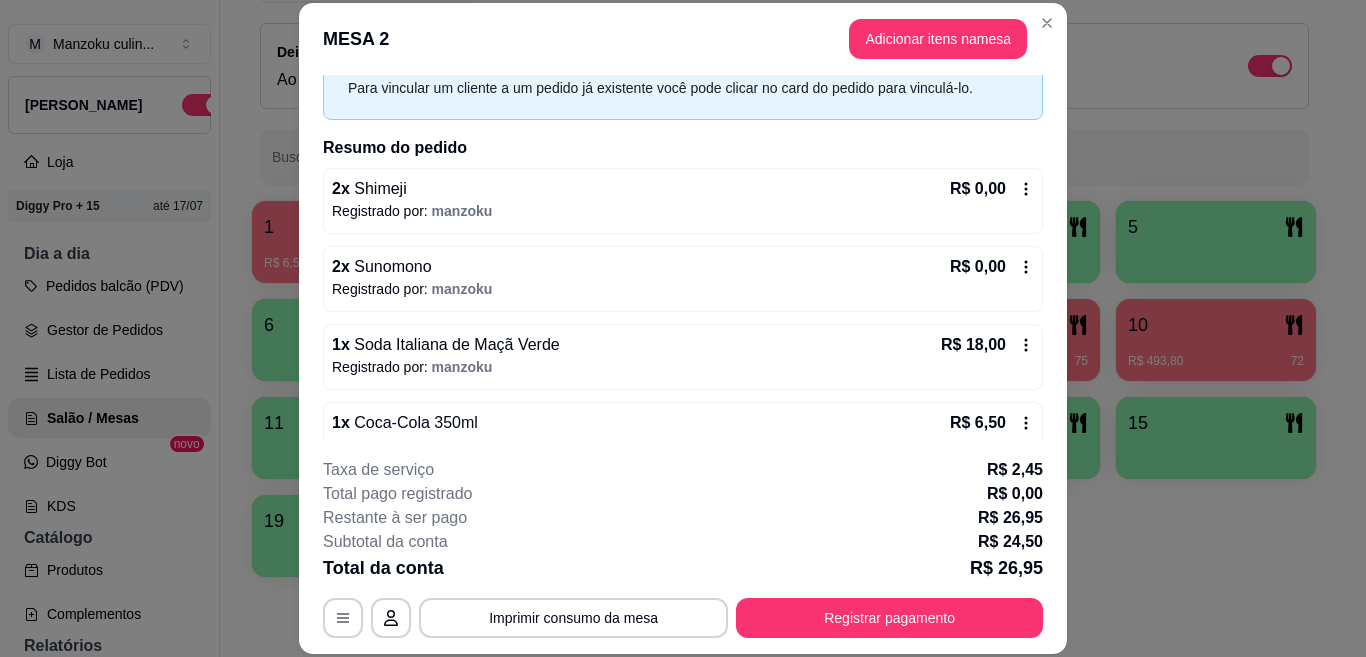 click on "R$ 18,00" at bounding box center (987, 345) 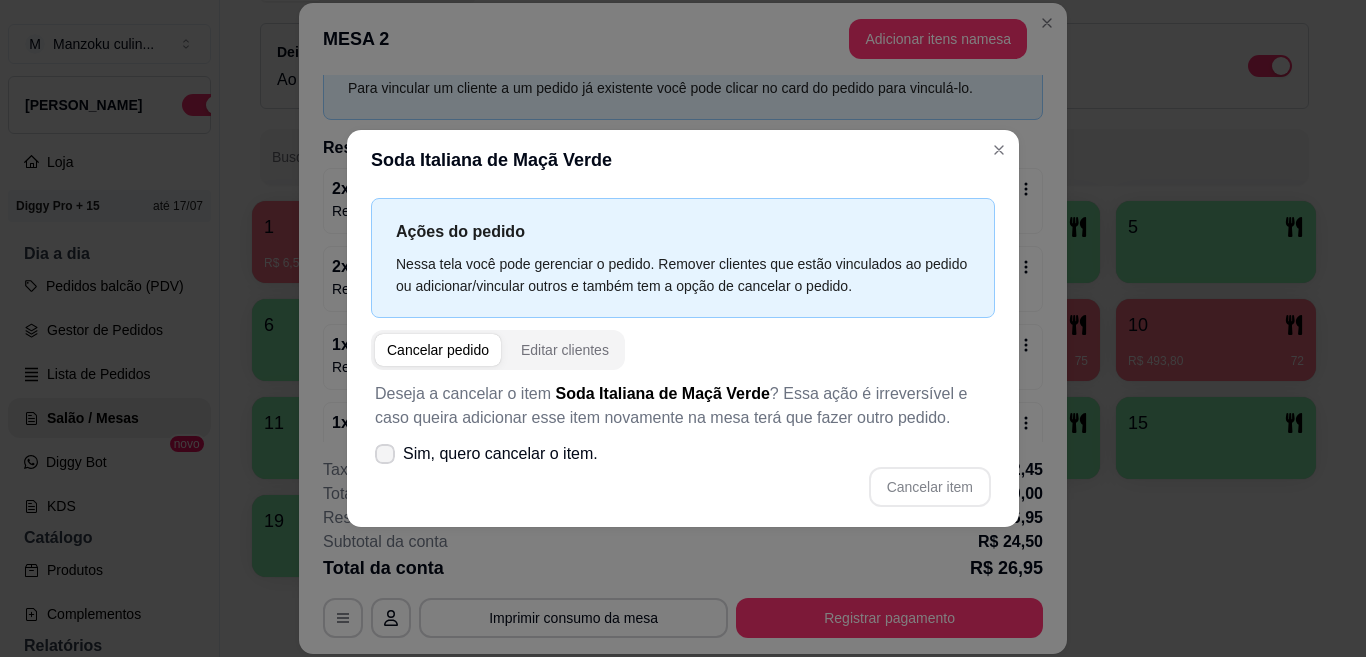click 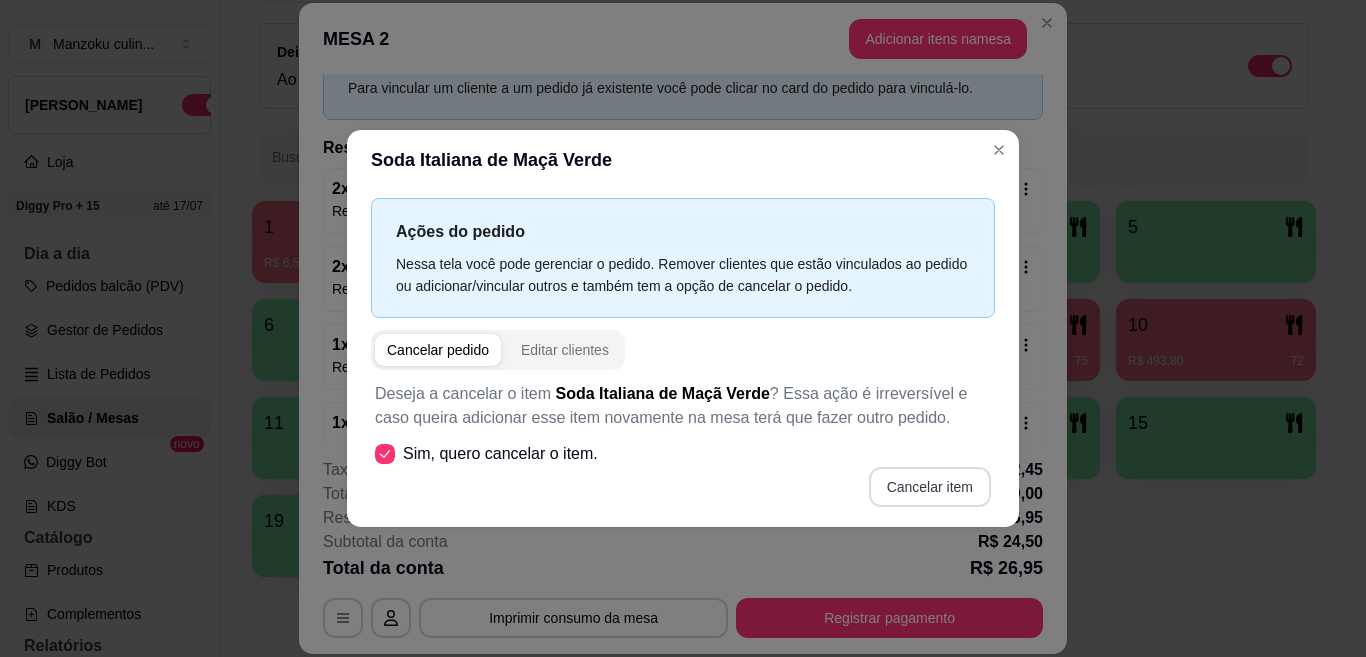 click on "Cancelar item" at bounding box center [930, 487] 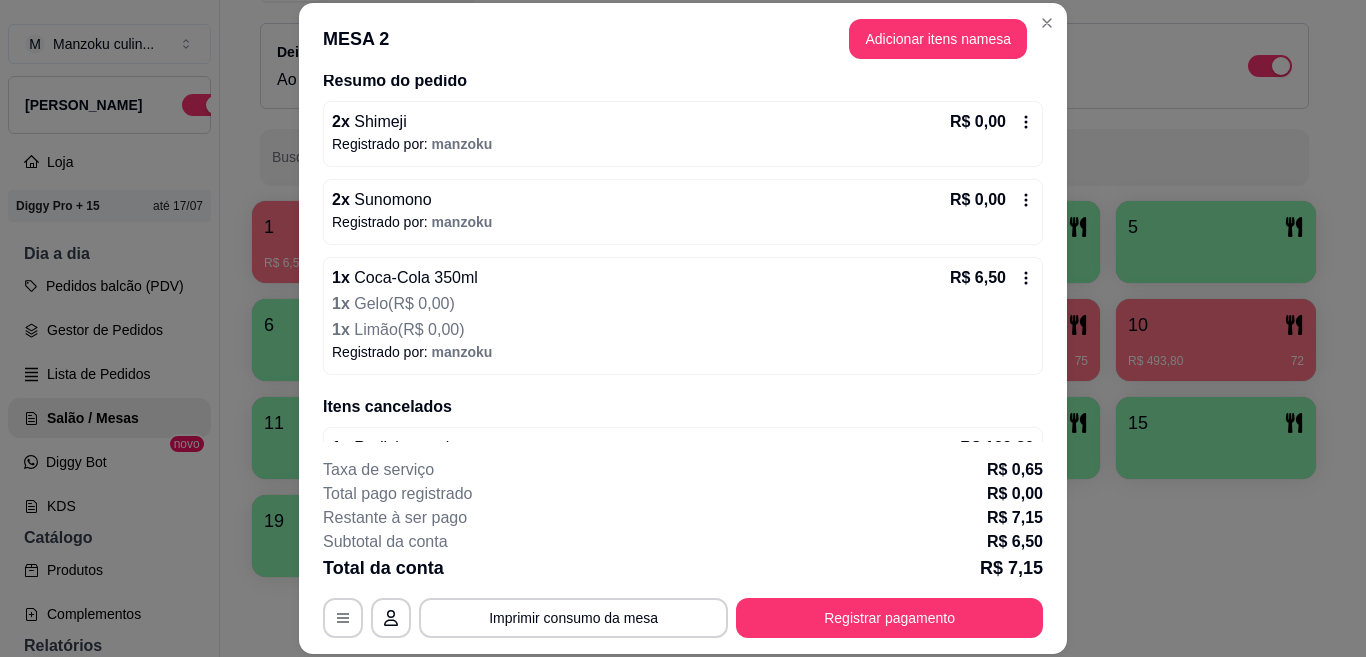 scroll, scrollTop: 196, scrollLeft: 0, axis: vertical 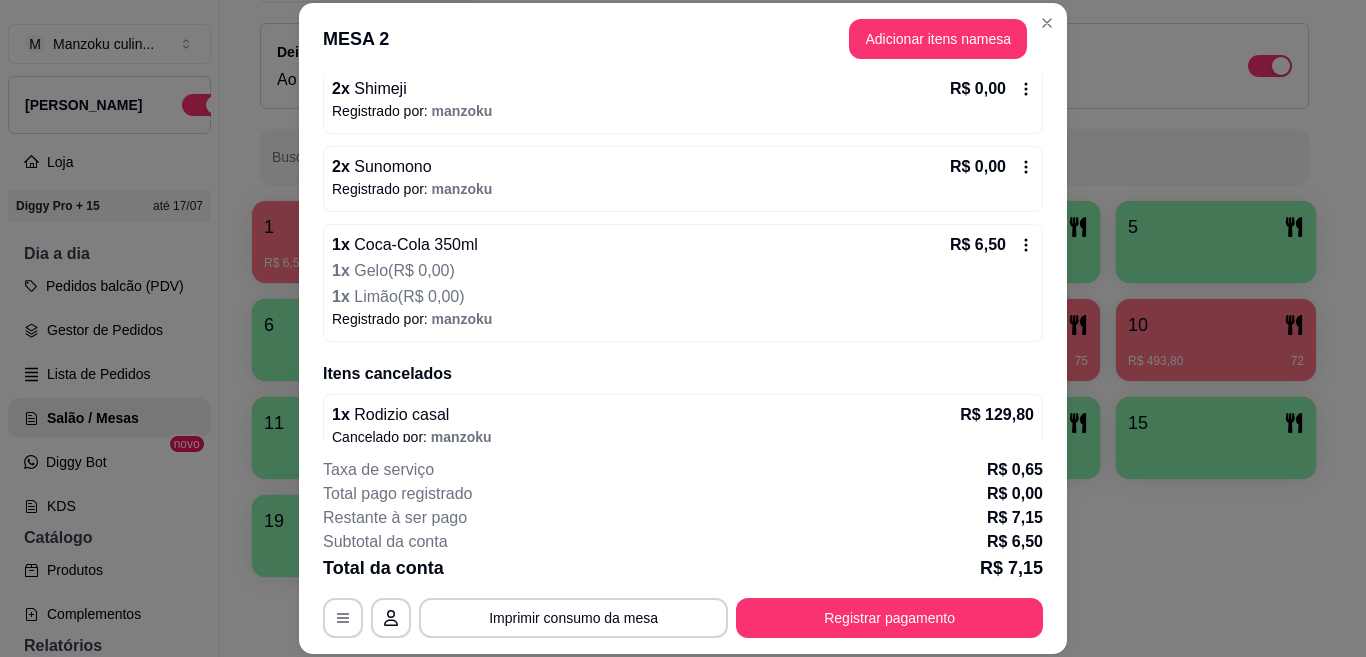 click 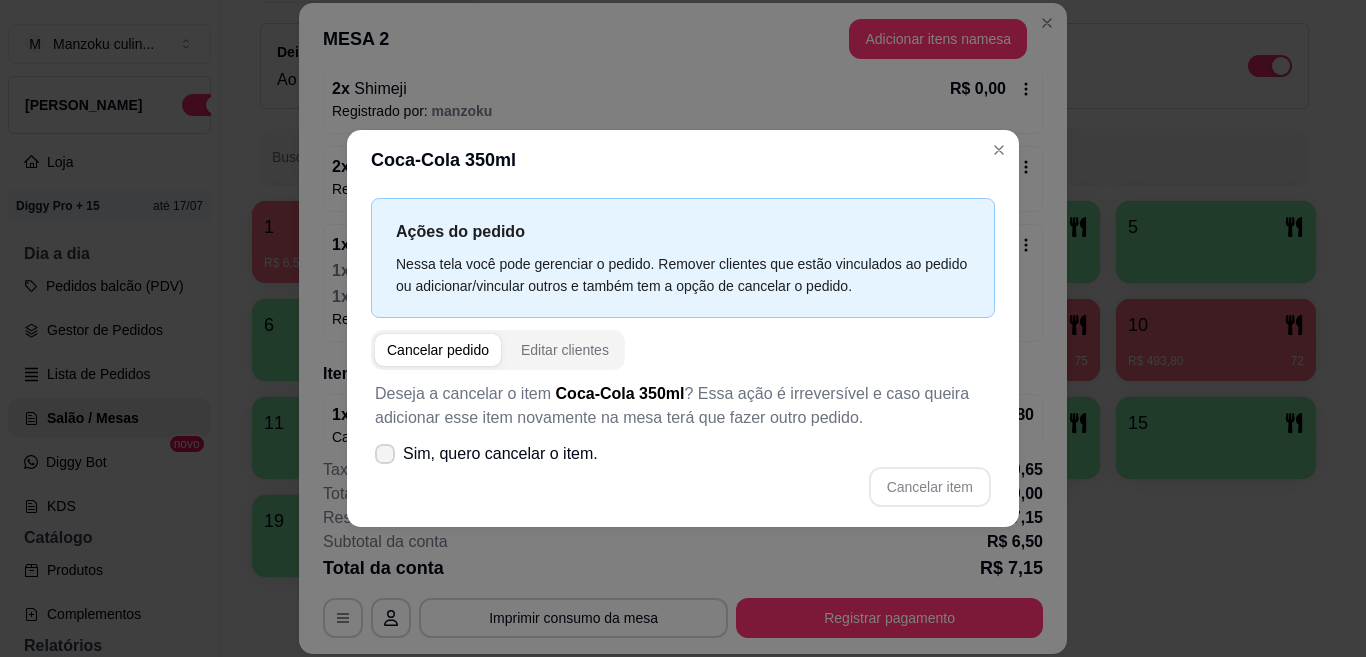 click on "Sim, quero cancelar o item." at bounding box center [486, 454] 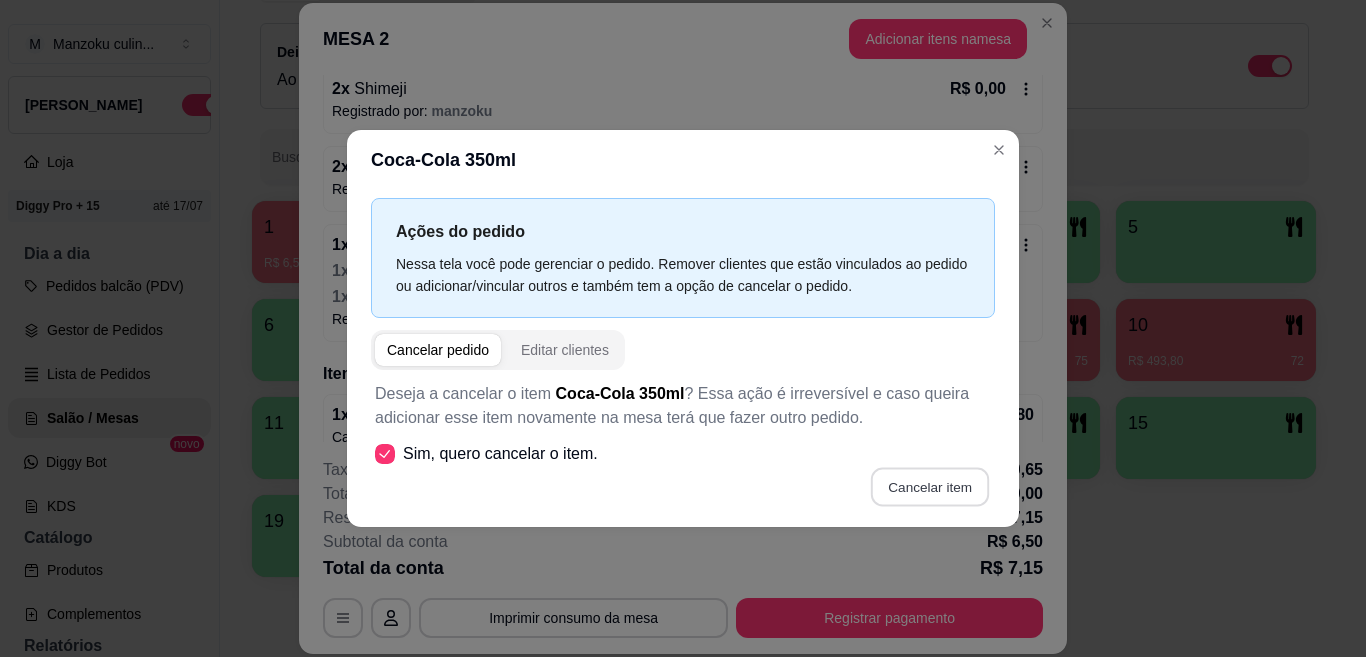 click on "Cancelar item" at bounding box center (929, 486) 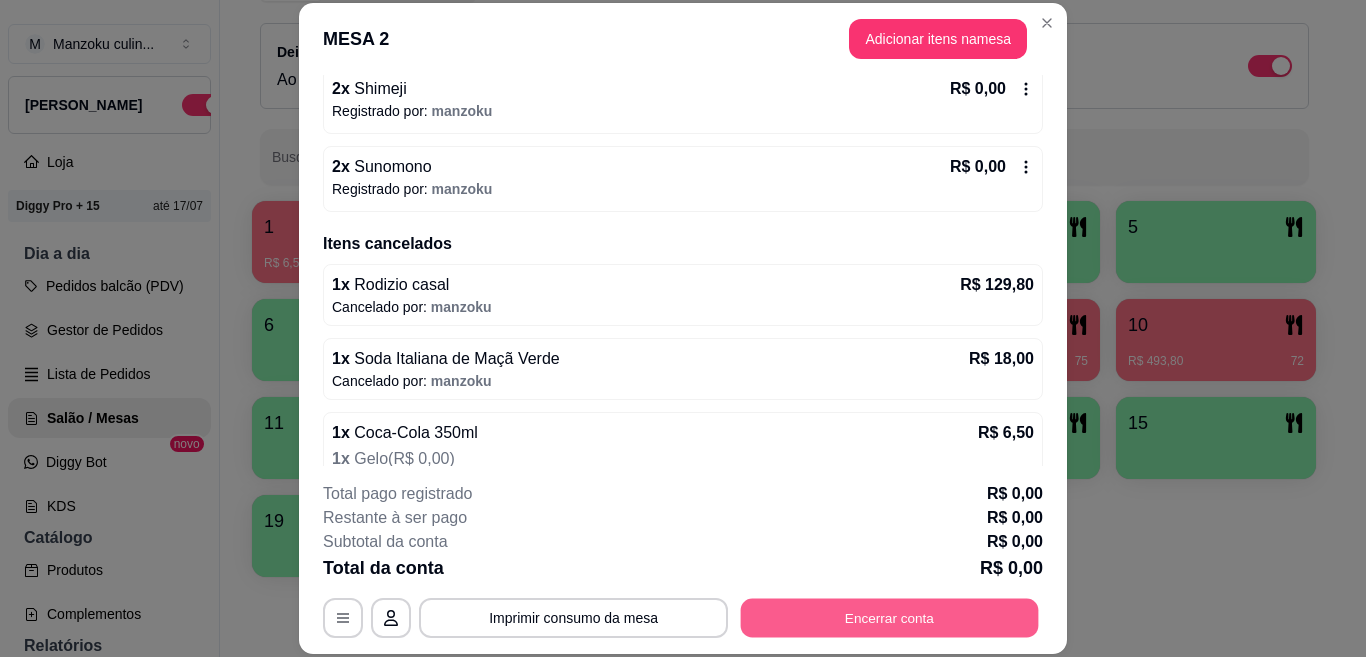 click on "Encerrar conta" at bounding box center (890, 617) 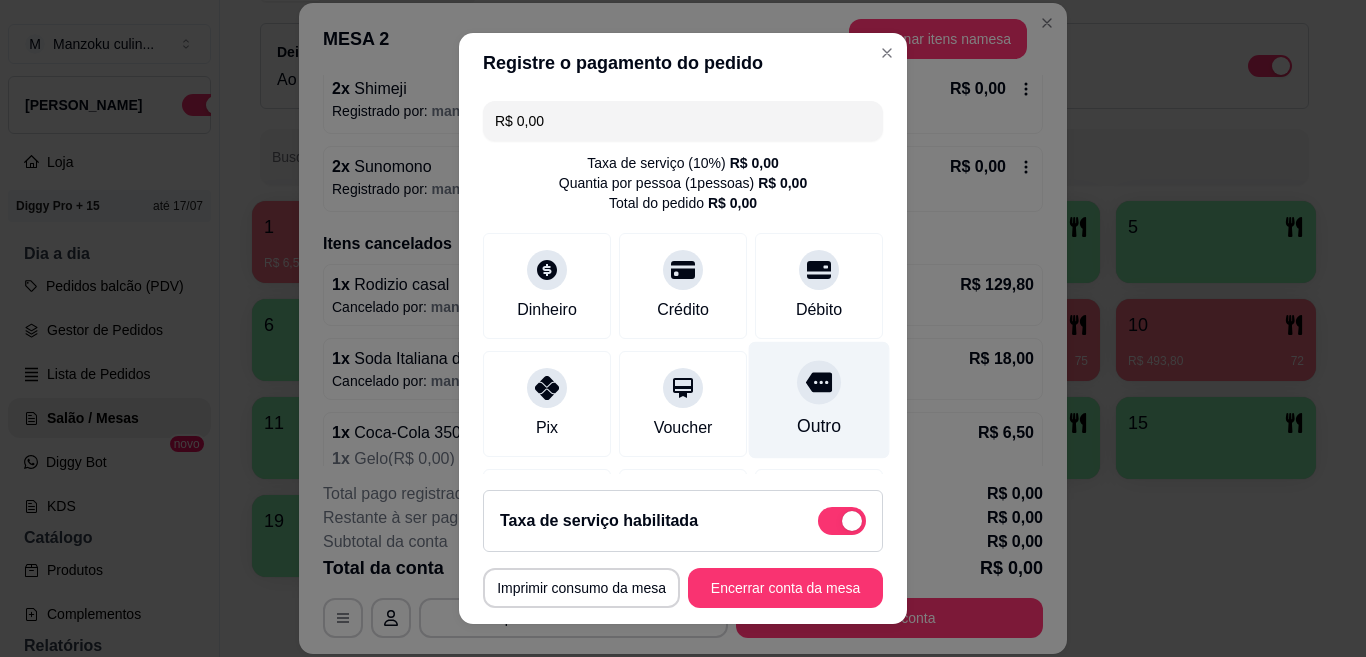 scroll, scrollTop: 133, scrollLeft: 0, axis: vertical 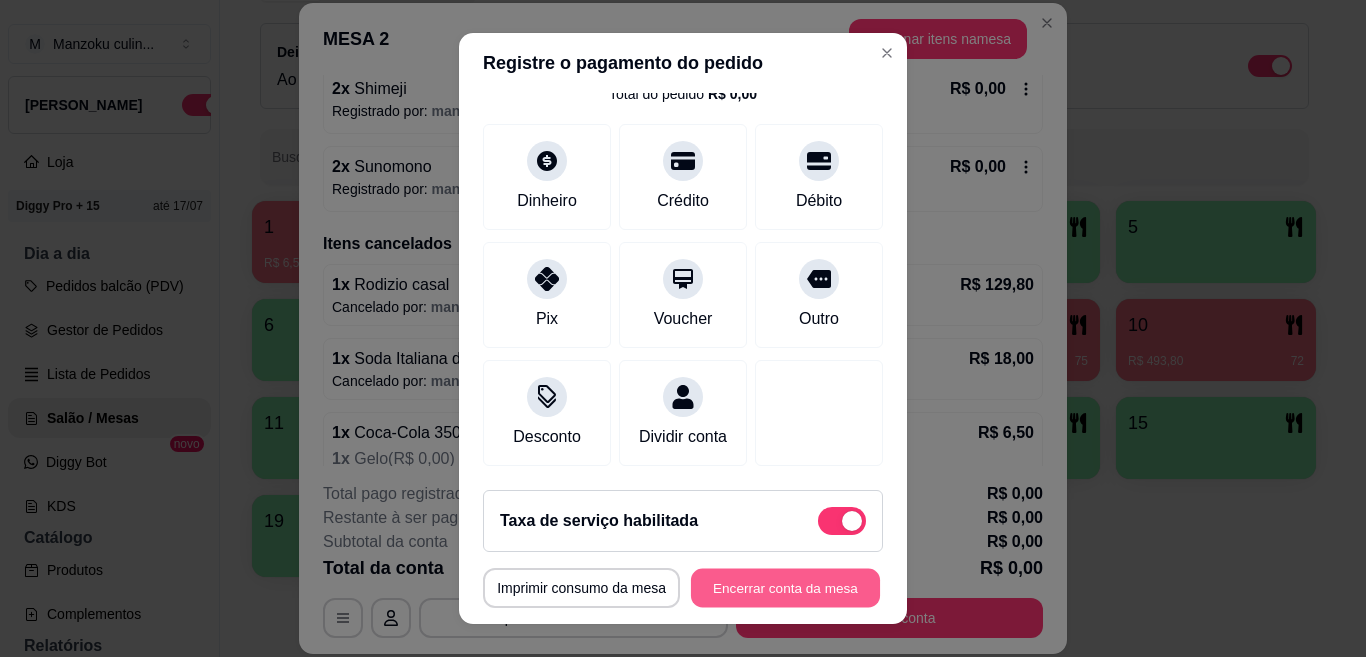 click on "Encerrar conta da mesa" at bounding box center [785, 588] 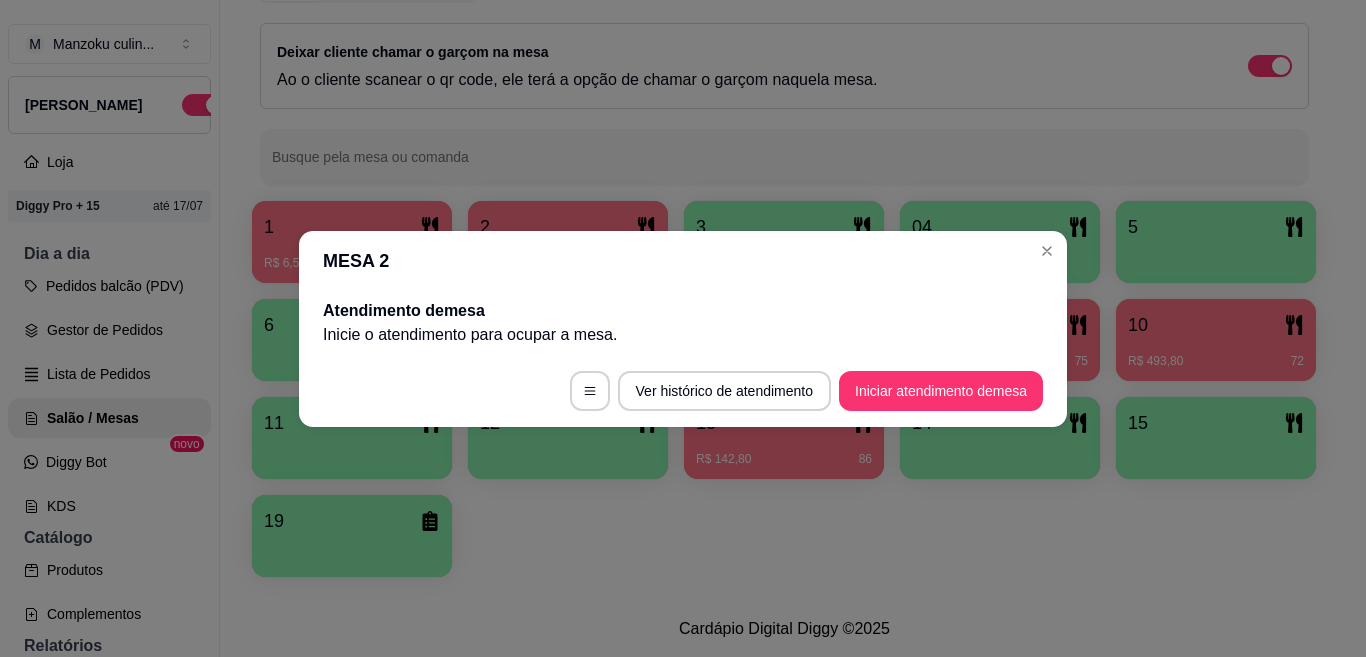 scroll, scrollTop: 0, scrollLeft: 0, axis: both 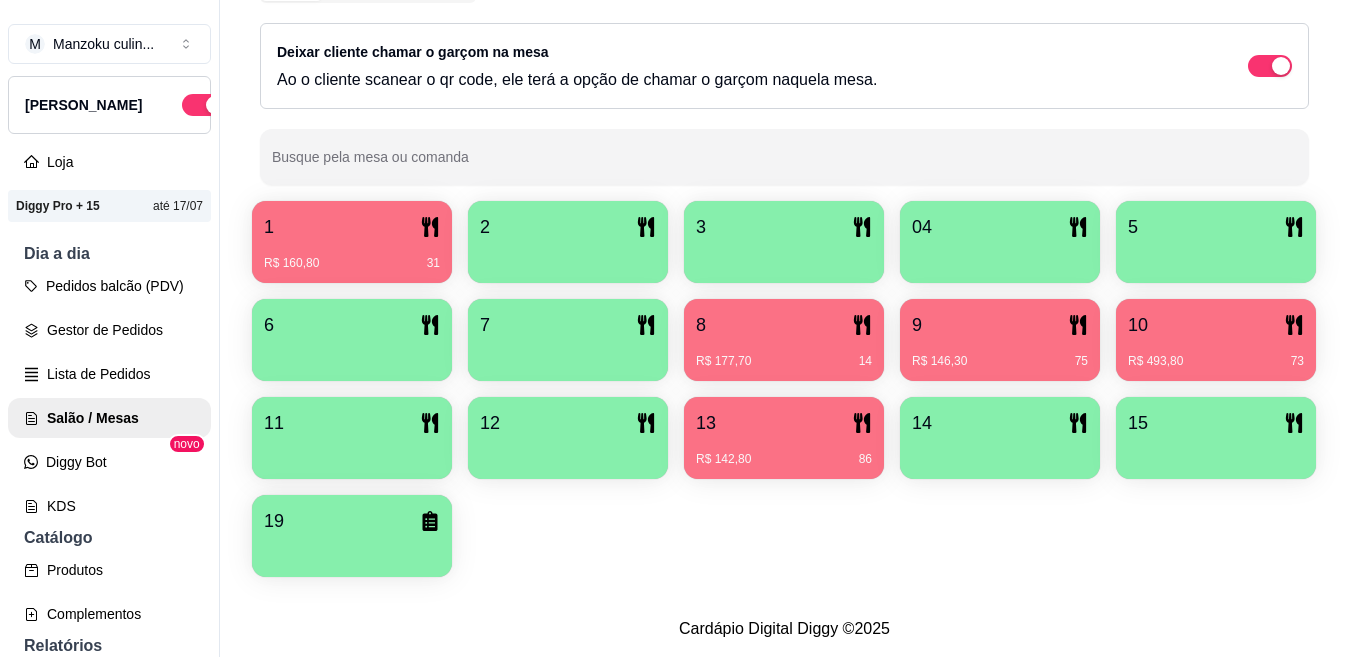 click on "R$ 160,80 31" at bounding box center (352, 256) 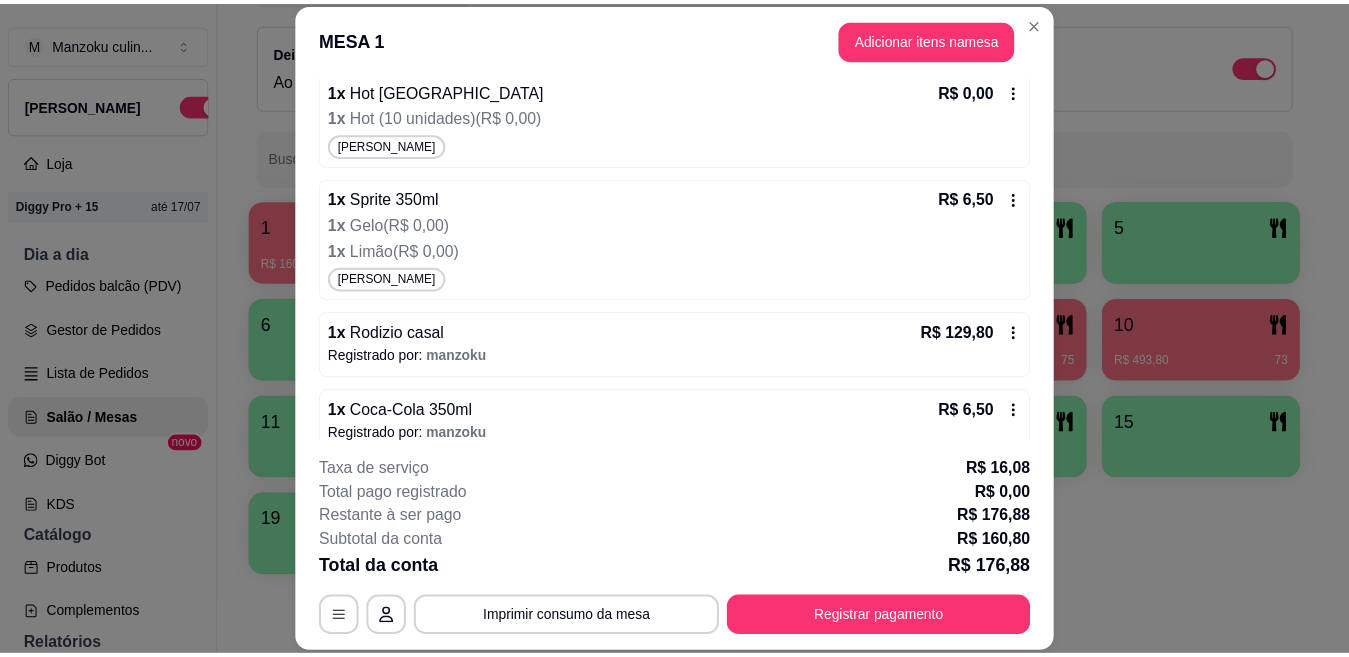 scroll, scrollTop: 1530, scrollLeft: 0, axis: vertical 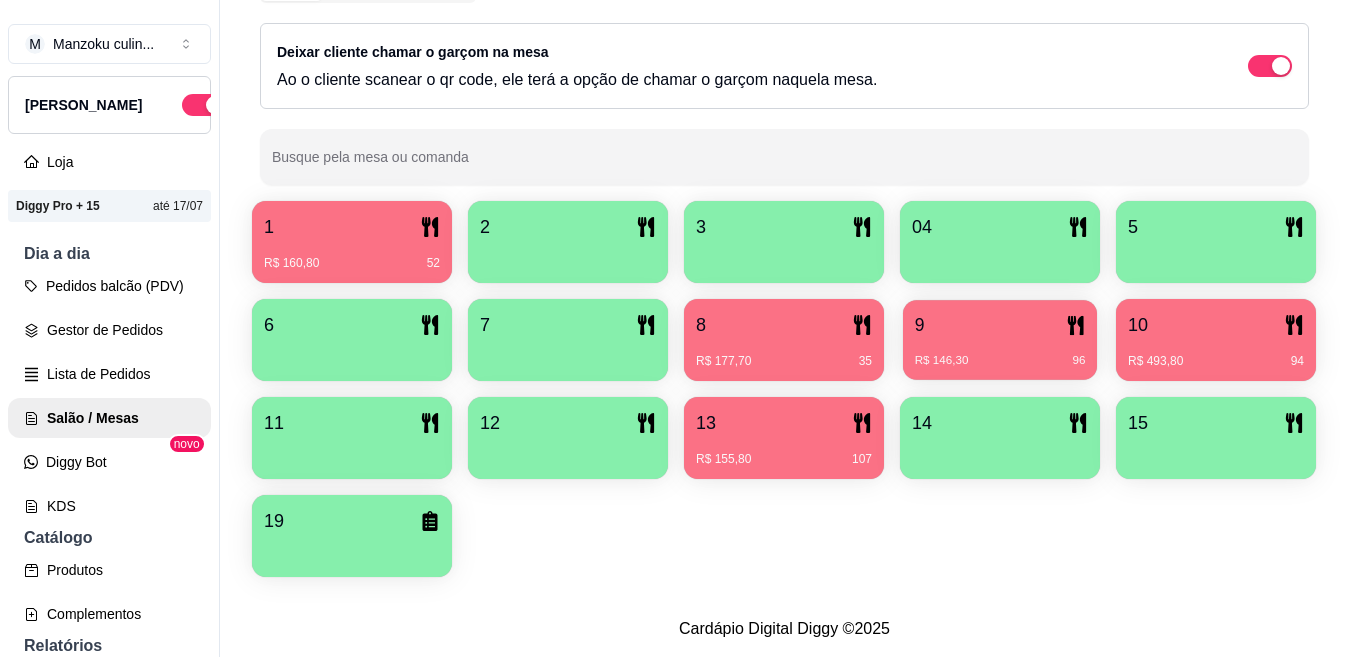 click on "9" at bounding box center [1000, 325] 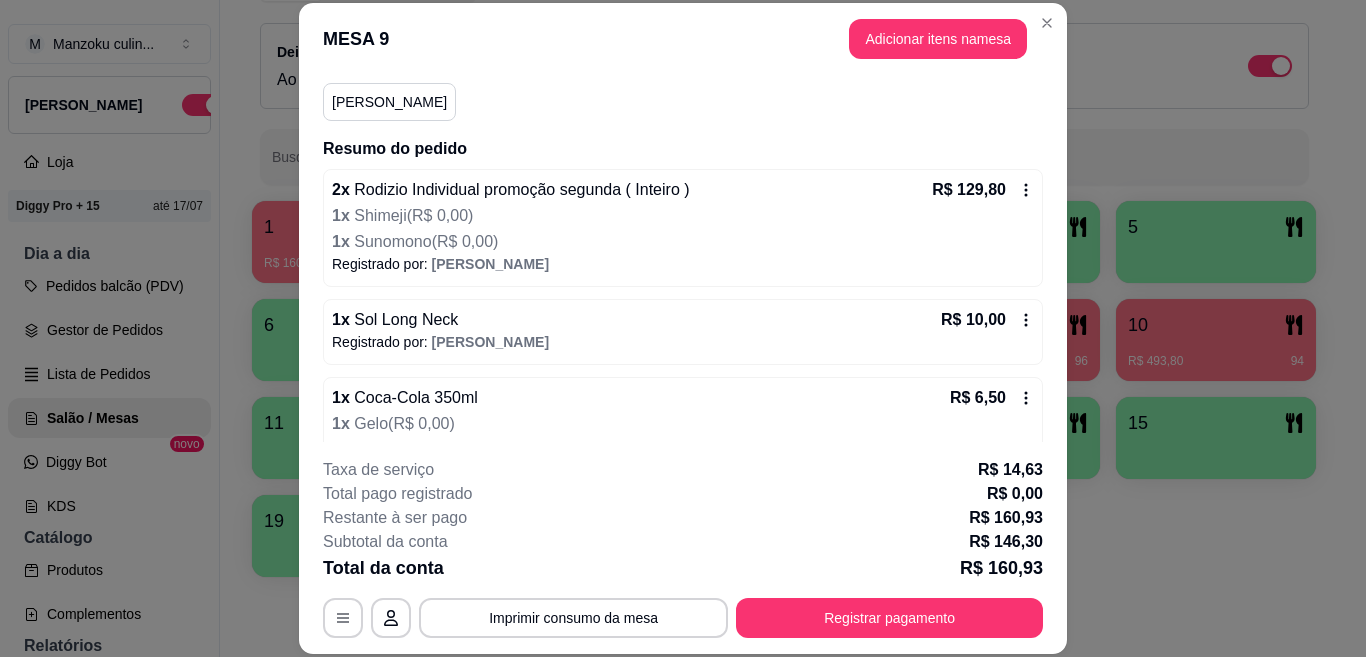 scroll, scrollTop: 200, scrollLeft: 0, axis: vertical 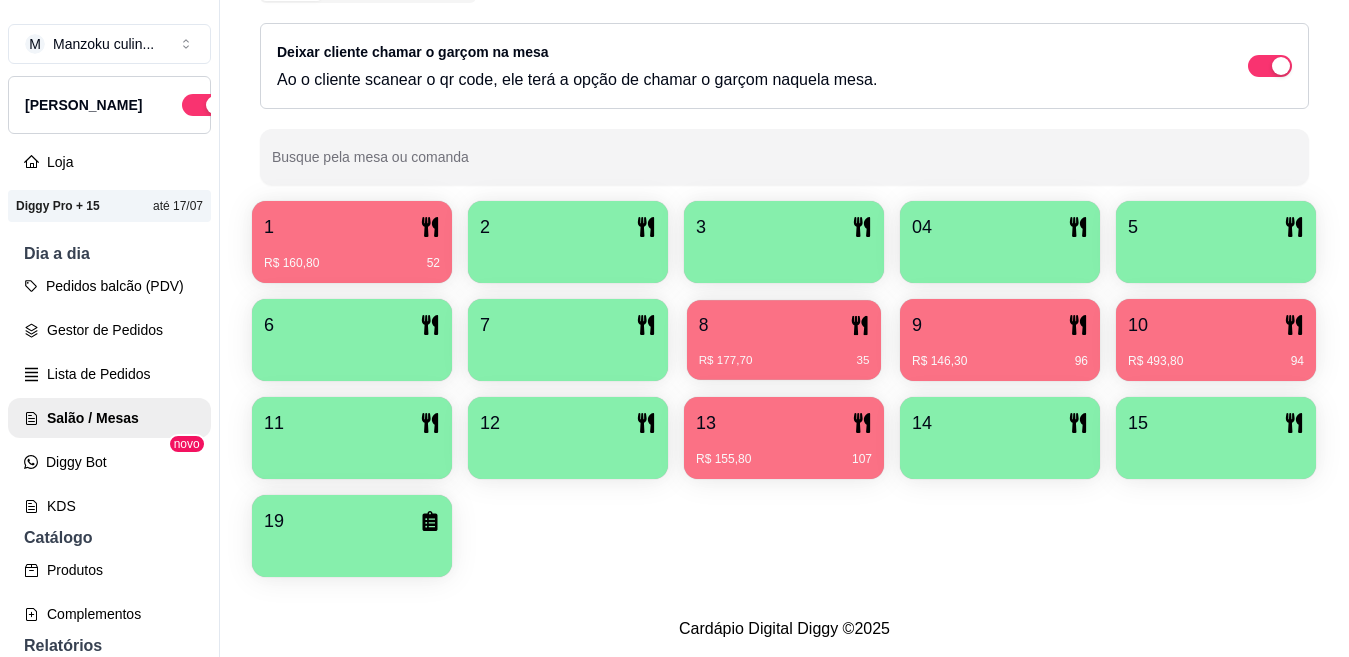 click on "8 R$ 177,70 35" at bounding box center [784, 340] 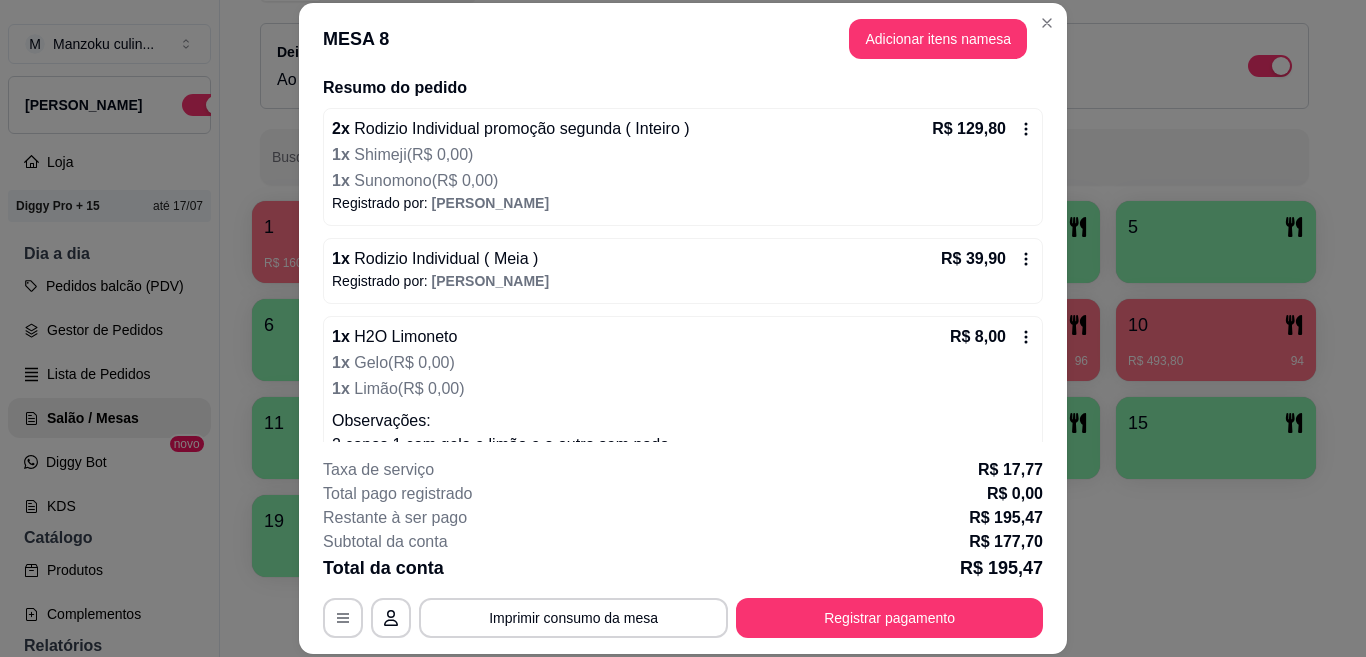 scroll, scrollTop: 212, scrollLeft: 0, axis: vertical 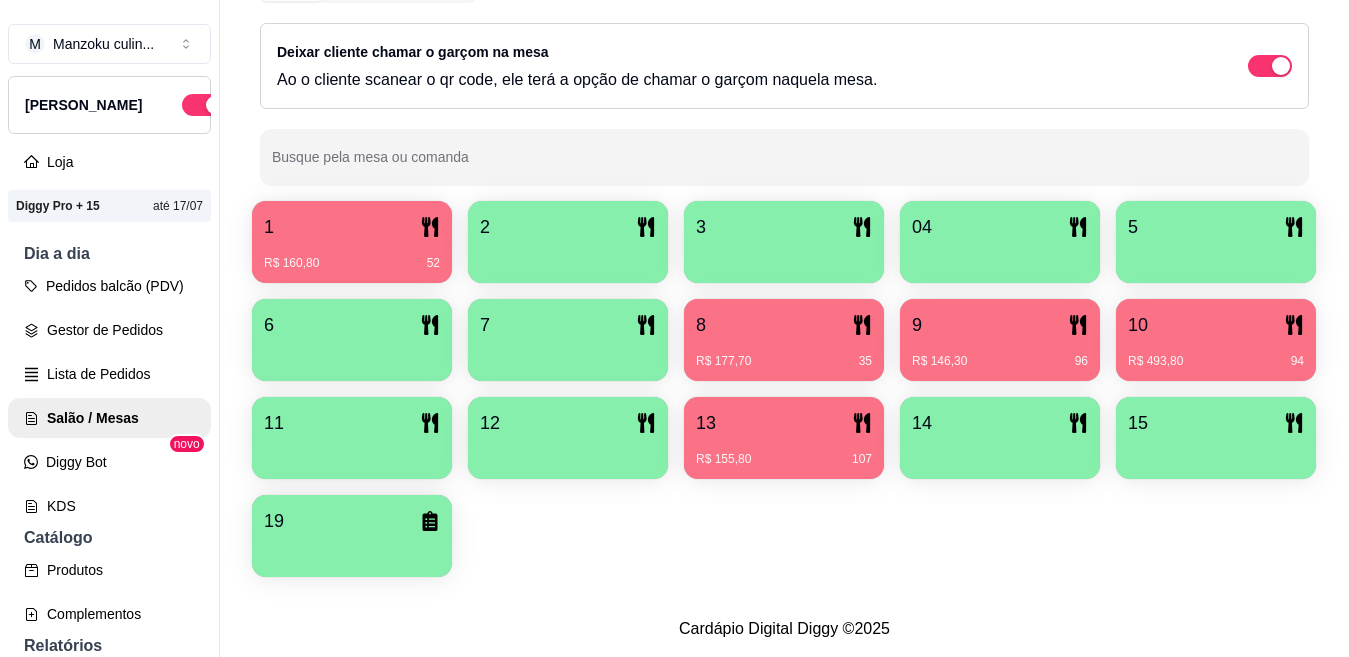 click on "13" at bounding box center (784, 423) 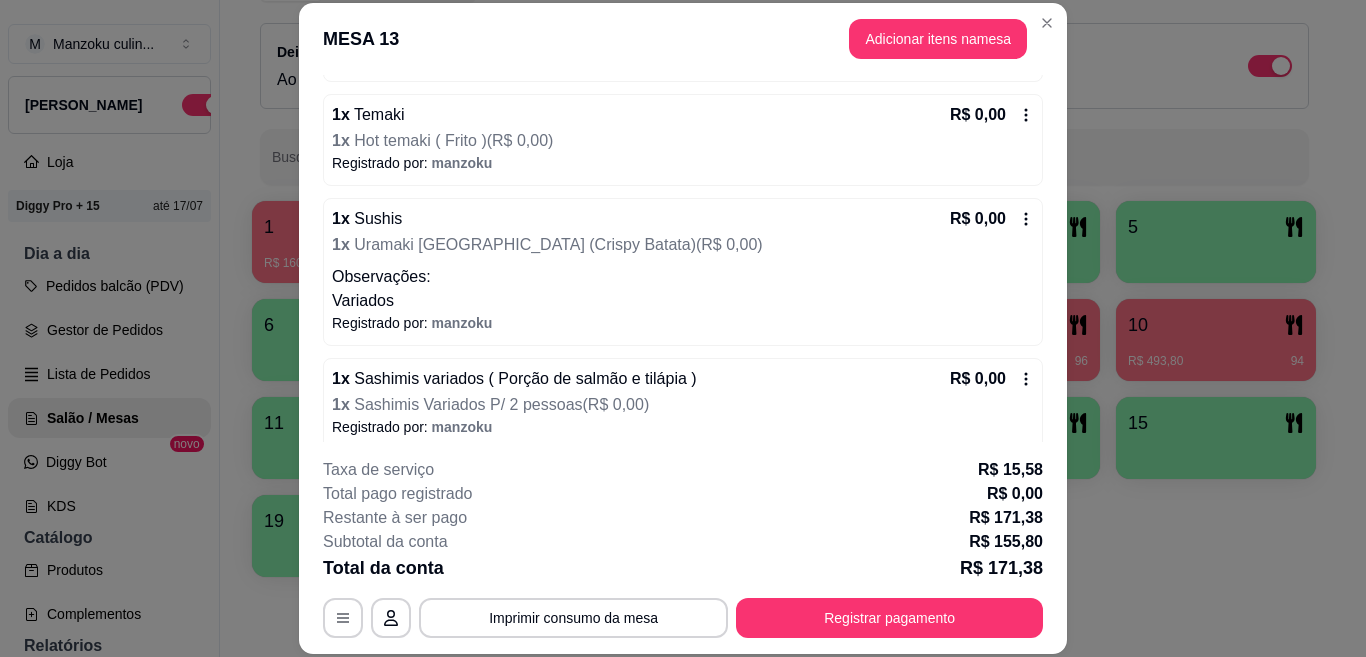 scroll, scrollTop: 610, scrollLeft: 0, axis: vertical 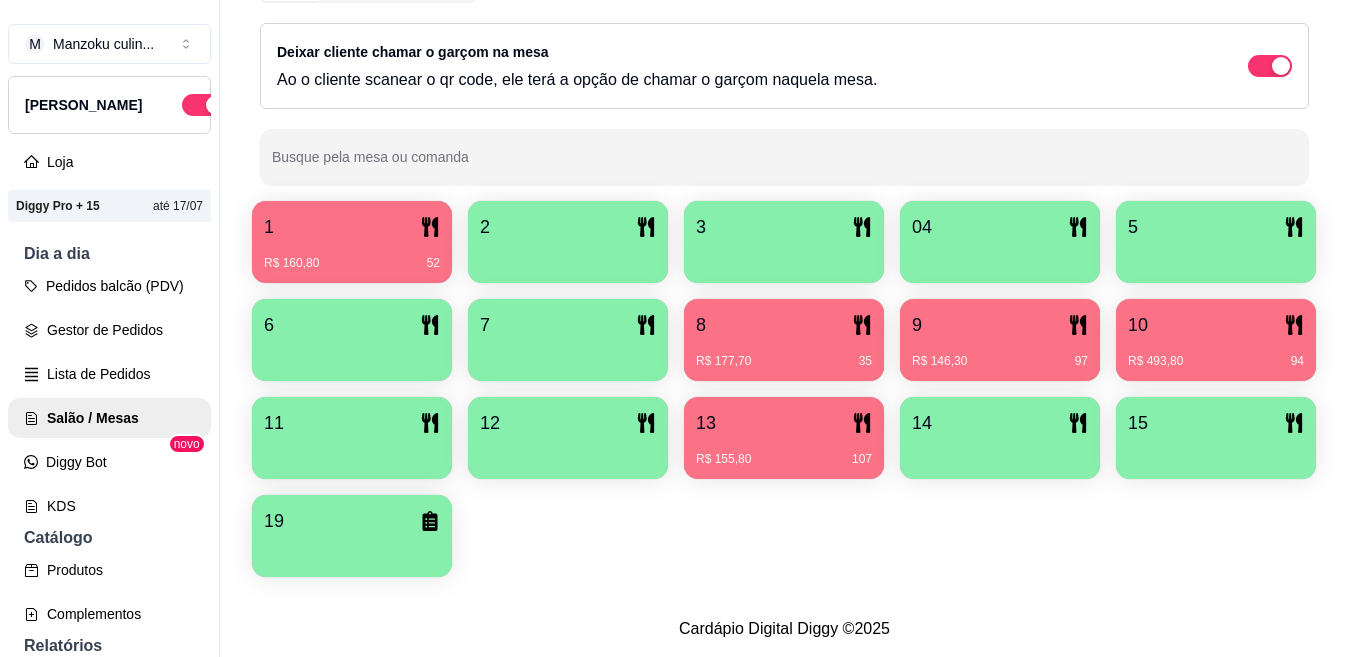 click on "13" at bounding box center [784, 423] 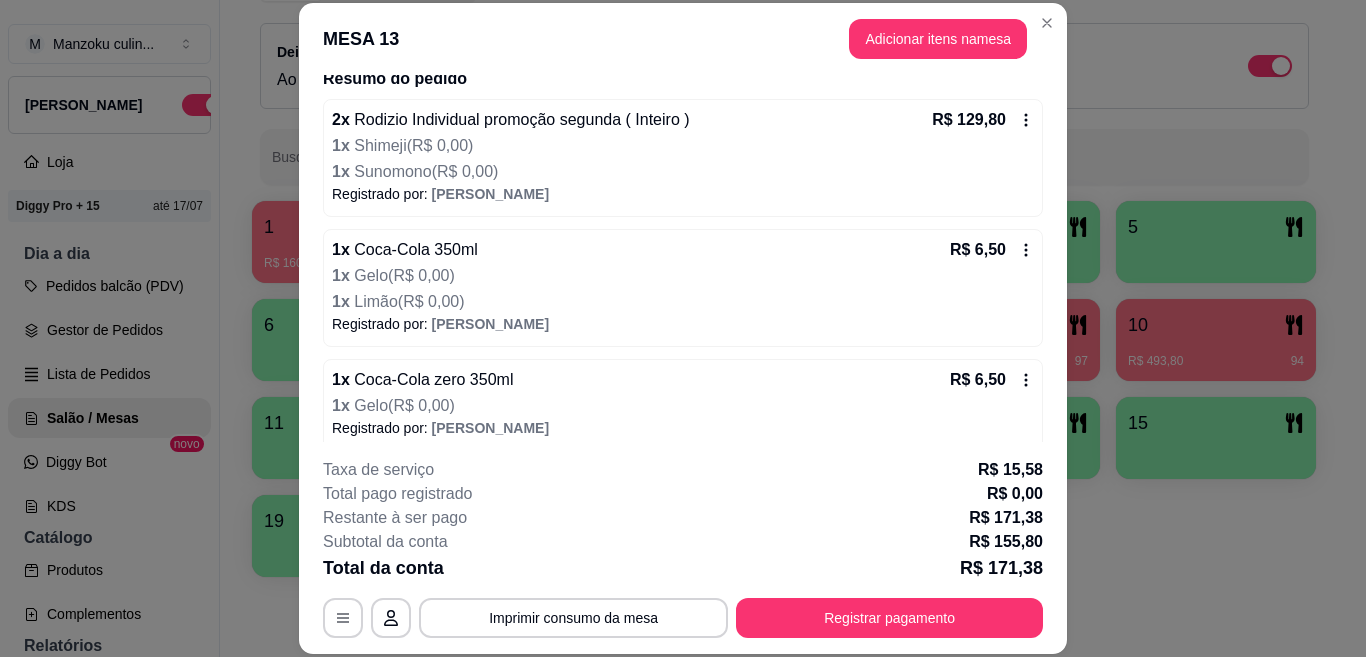 scroll, scrollTop: 200, scrollLeft: 0, axis: vertical 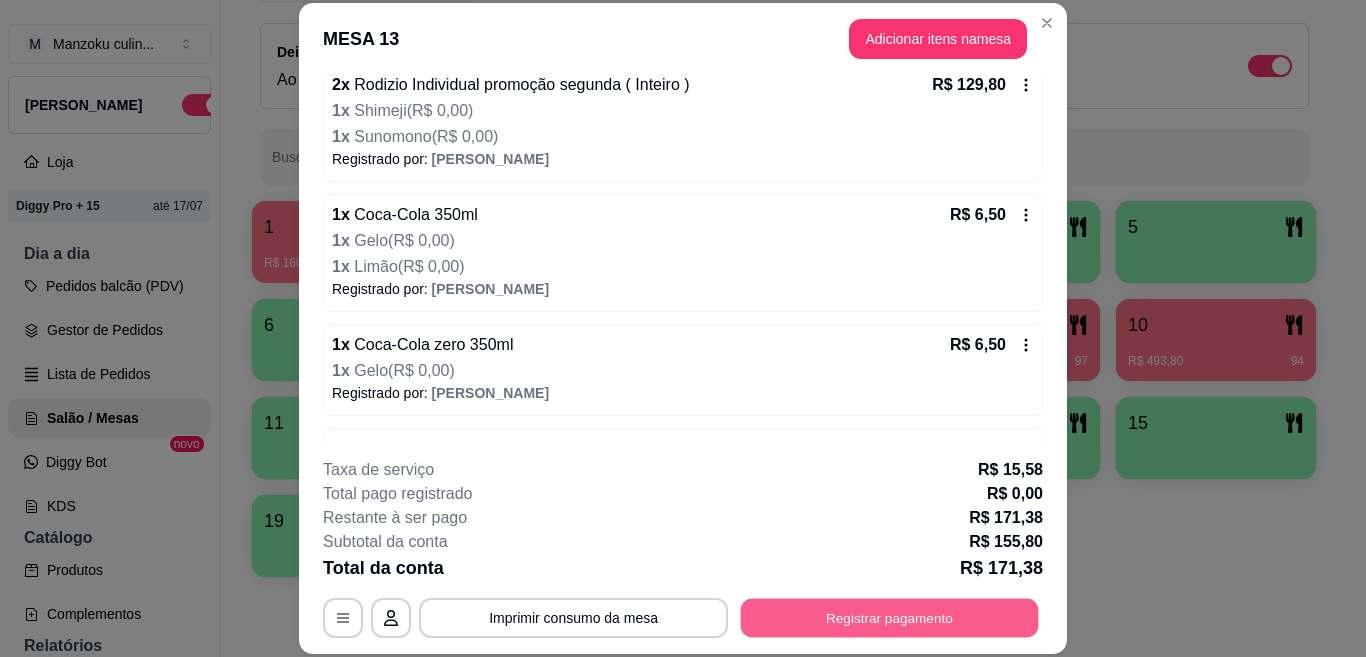 click on "Registrar pagamento" at bounding box center [890, 617] 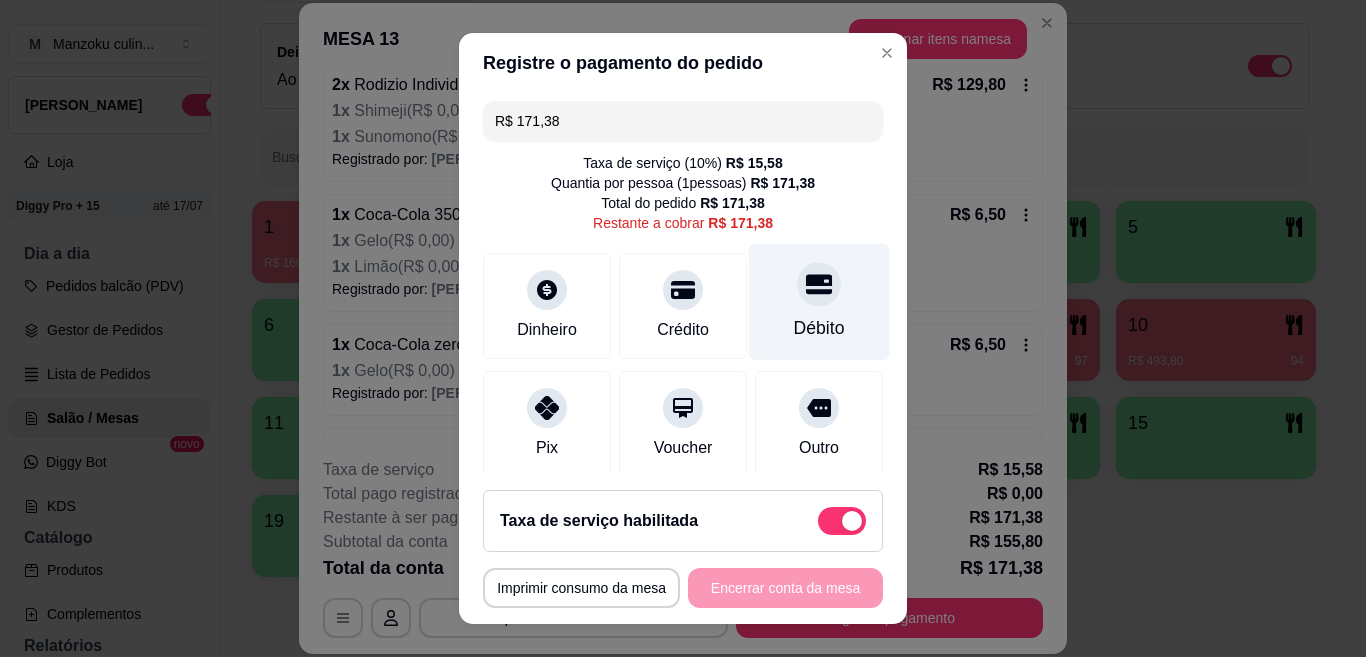 click 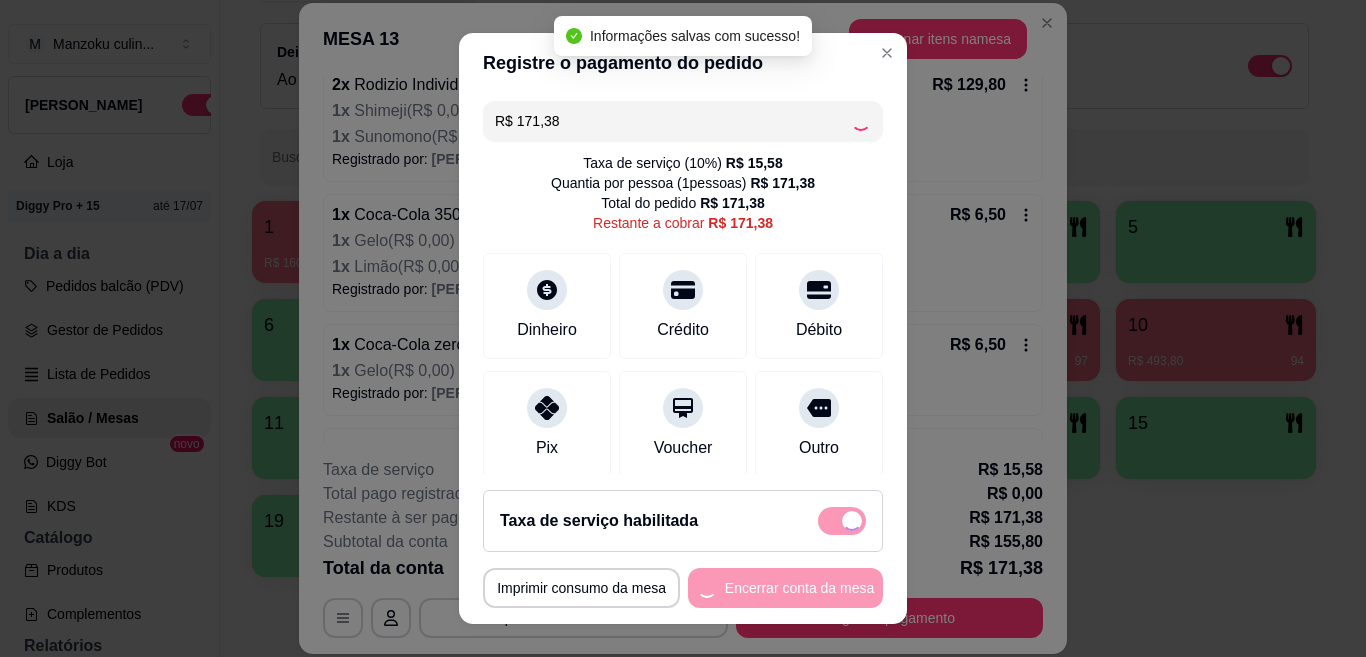 type on "R$ 0,00" 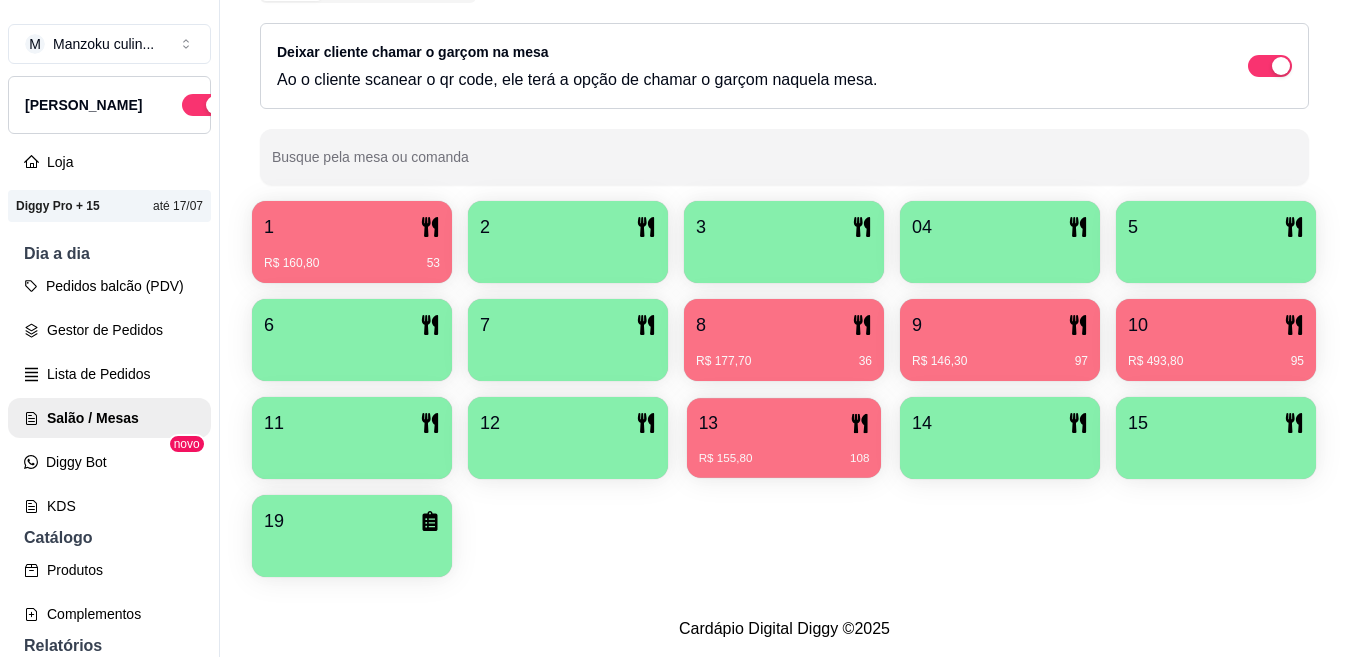 click on "R$ 155,80 108" at bounding box center (784, 459) 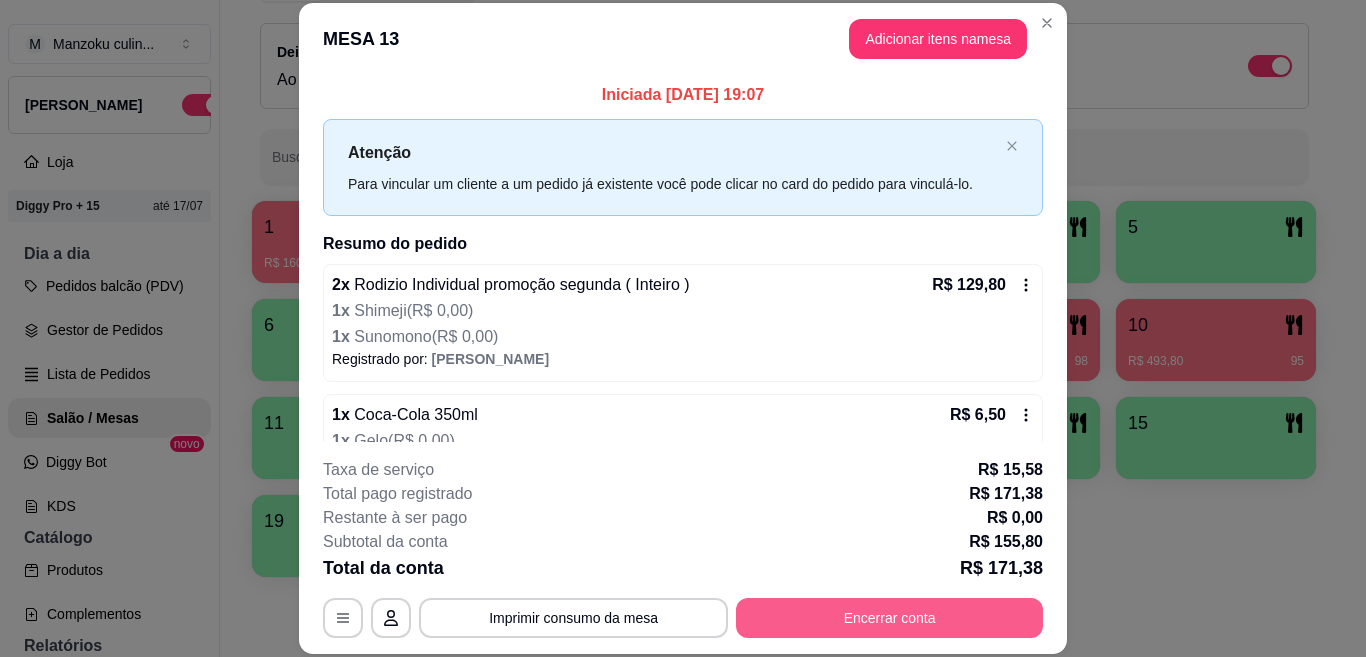 click on "Encerrar conta" at bounding box center [889, 618] 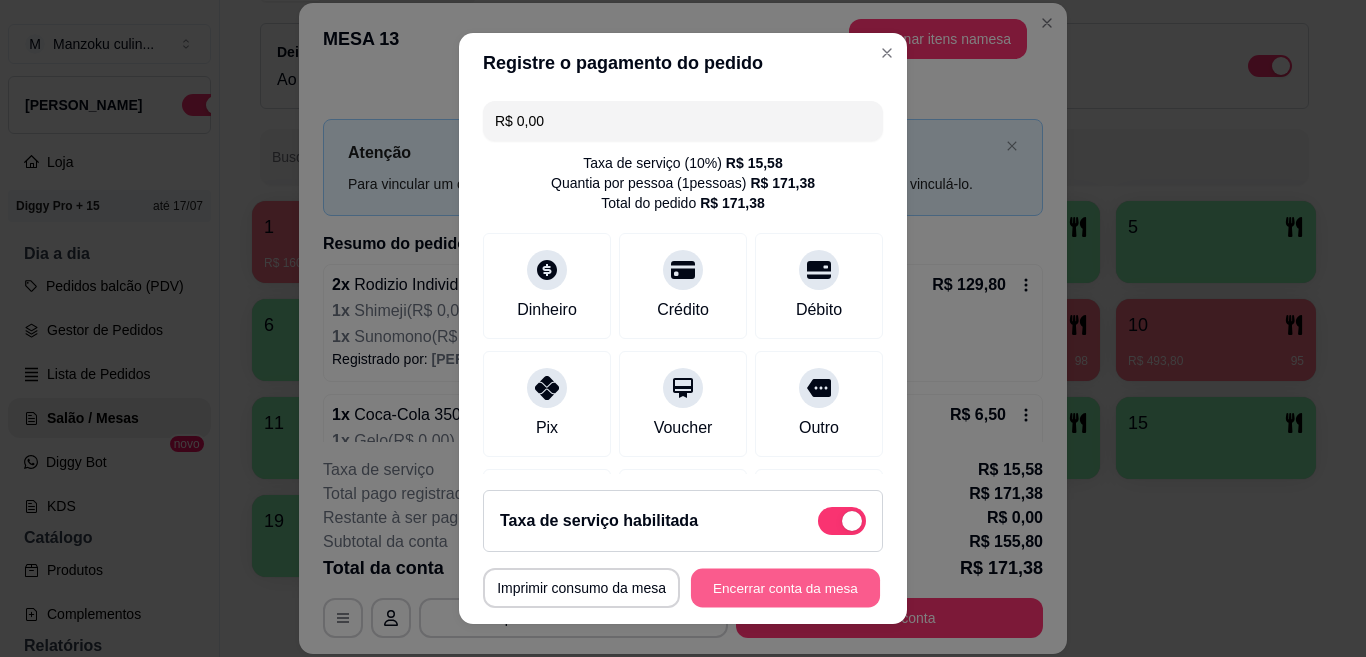 click on "Encerrar conta da mesa" at bounding box center (785, 588) 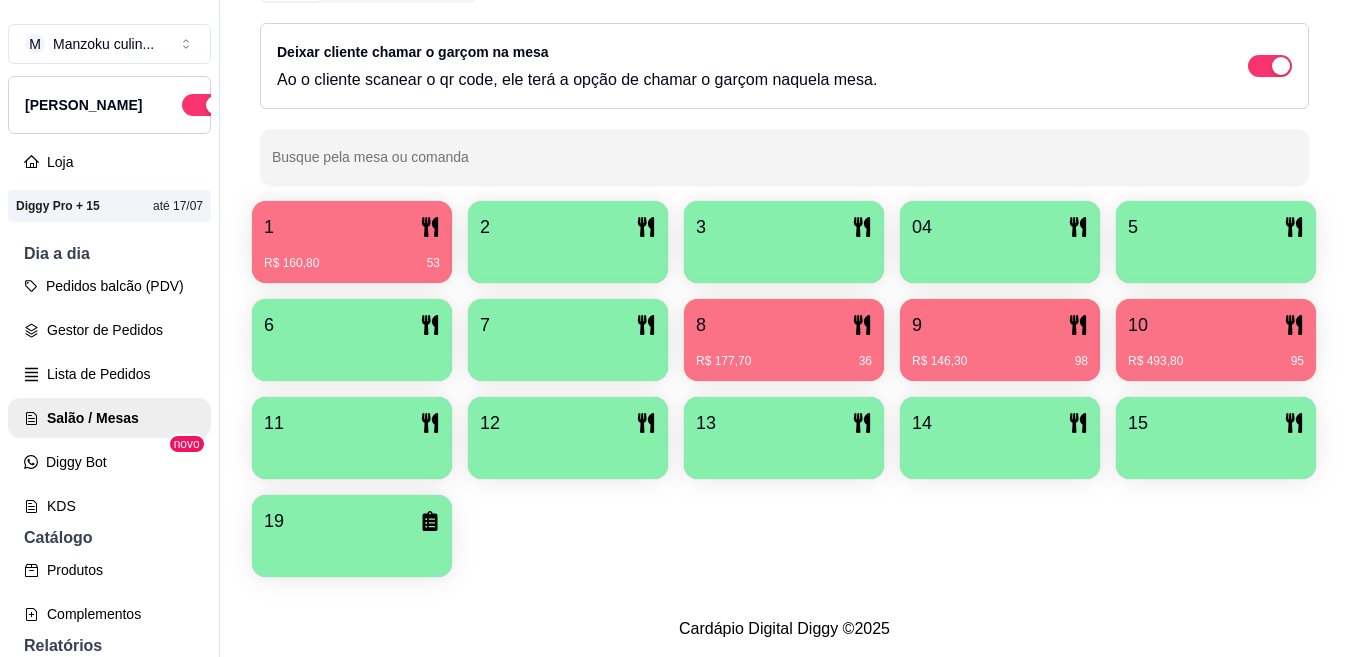 click on "Novidade! Agora é possível gerenciar o consumo da mesa por clientes.   Veja como isso funciona Todos Mesas Comandas Deixar cliente chamar o garçom na mesa Ao o cliente scanear o qr code, ele terá a opção de chamar o garçom naquela mesa. Busque pela mesa ou comanda
1 R$ 160,80 53 2 3 04 5 6 7 8 R$ 177,70 36 9 R$ 146,30 98 10 R$ 493,80 95 11 12 13 14 15 19" at bounding box center (784, 210) 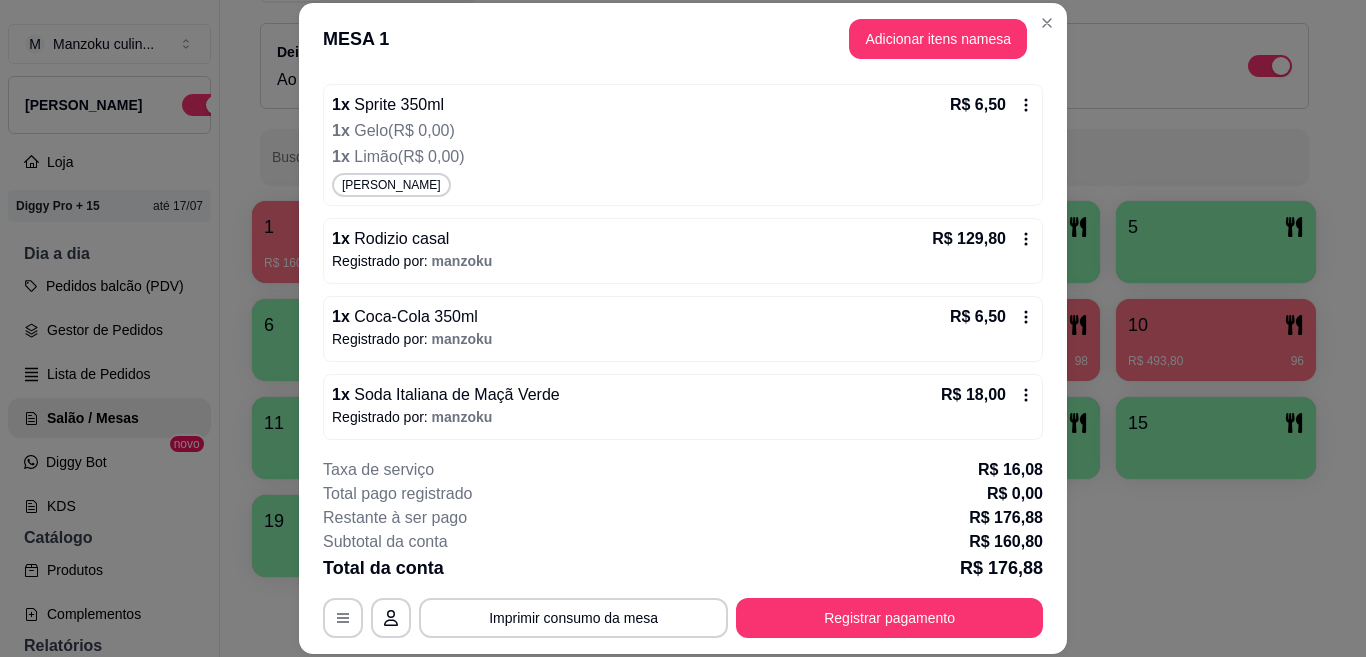 scroll, scrollTop: 1530, scrollLeft: 0, axis: vertical 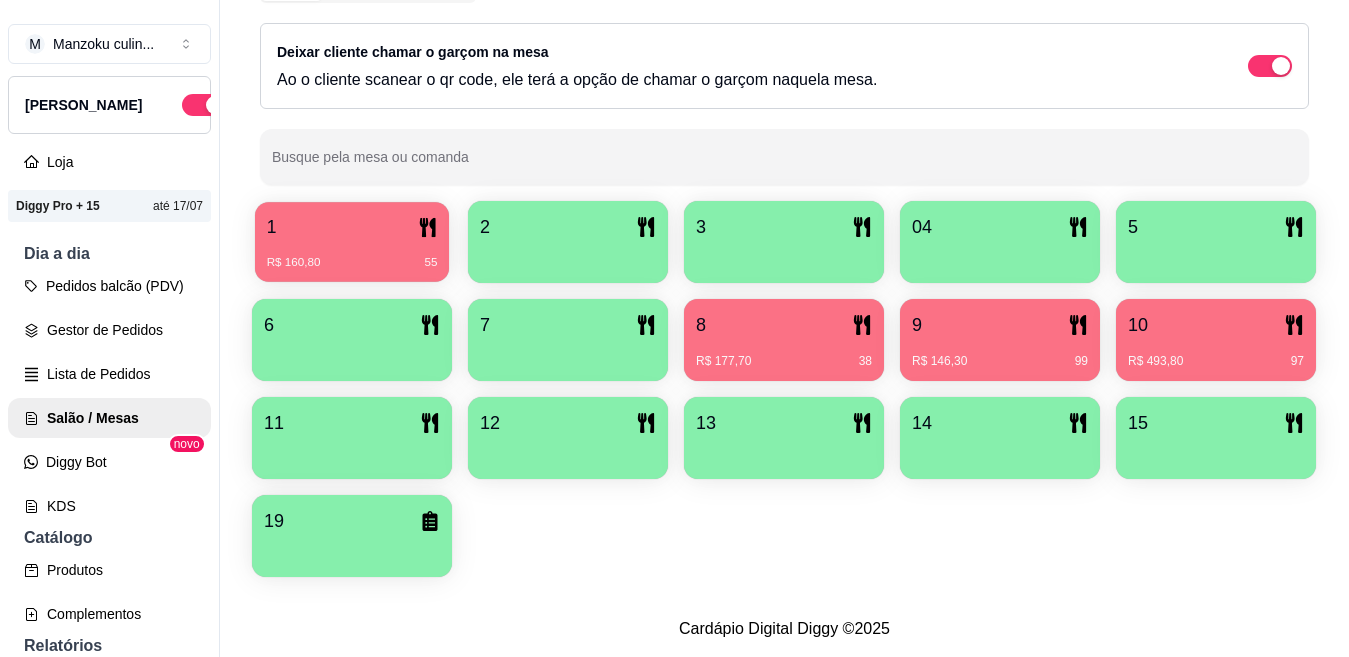 click on "R$ 160,80 55" at bounding box center [352, 263] 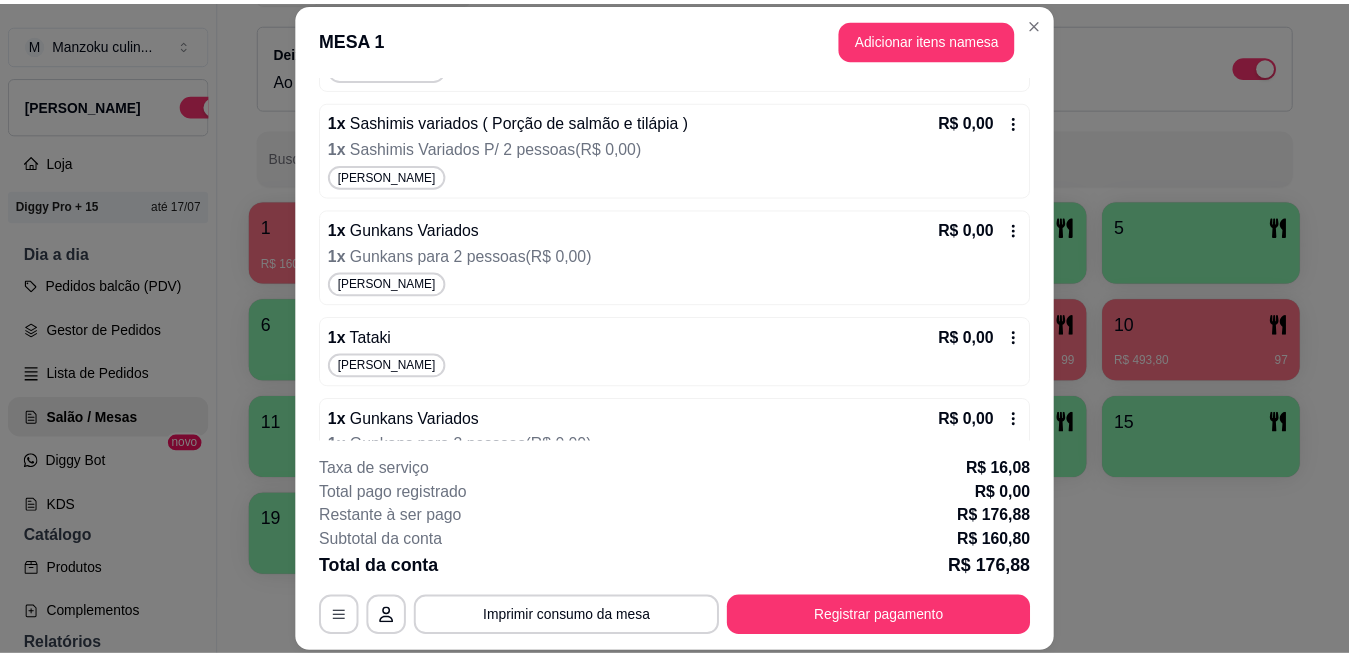 scroll, scrollTop: 700, scrollLeft: 0, axis: vertical 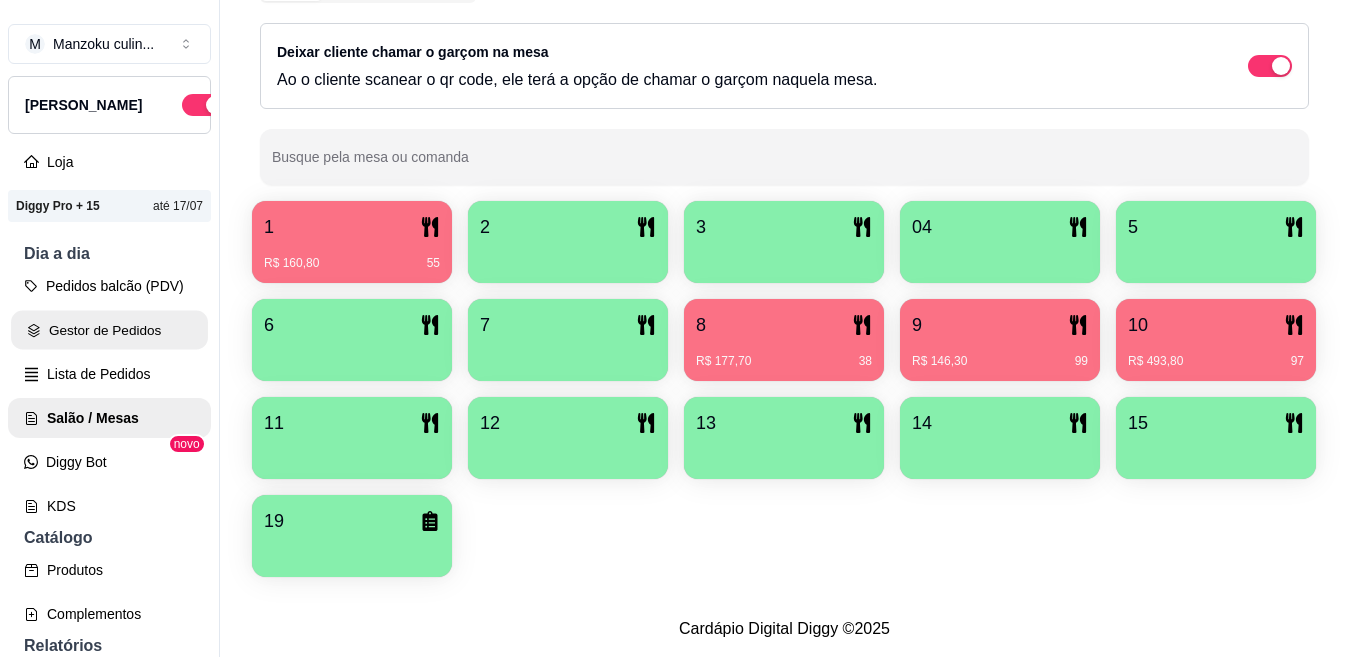 click on "Gestor de Pedidos" at bounding box center [109, 330] 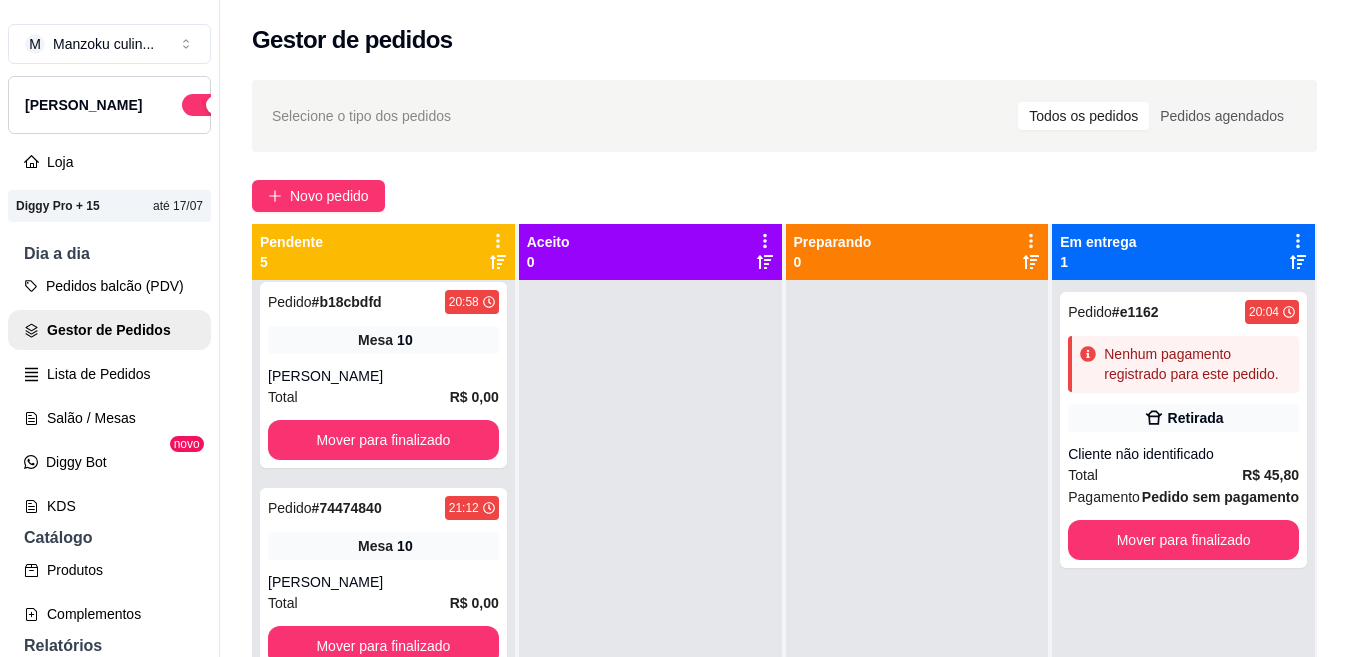 scroll, scrollTop: 0, scrollLeft: 0, axis: both 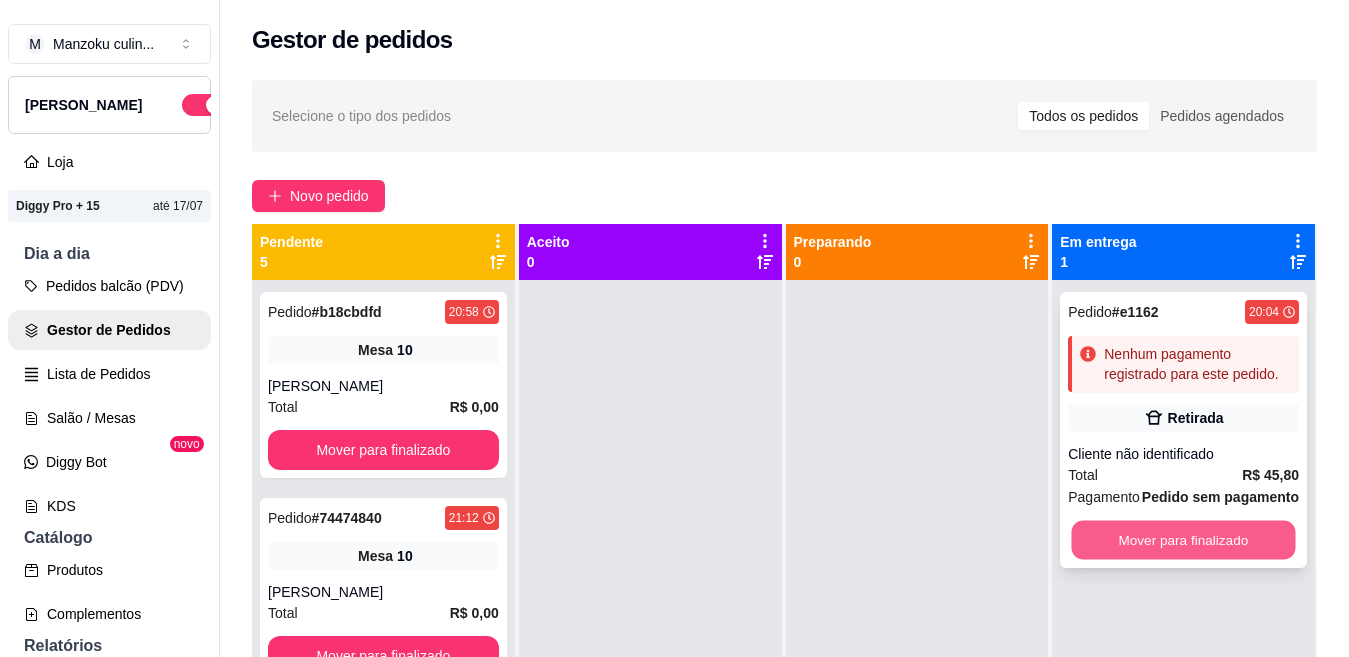 click on "Mover para finalizado" at bounding box center [1184, 540] 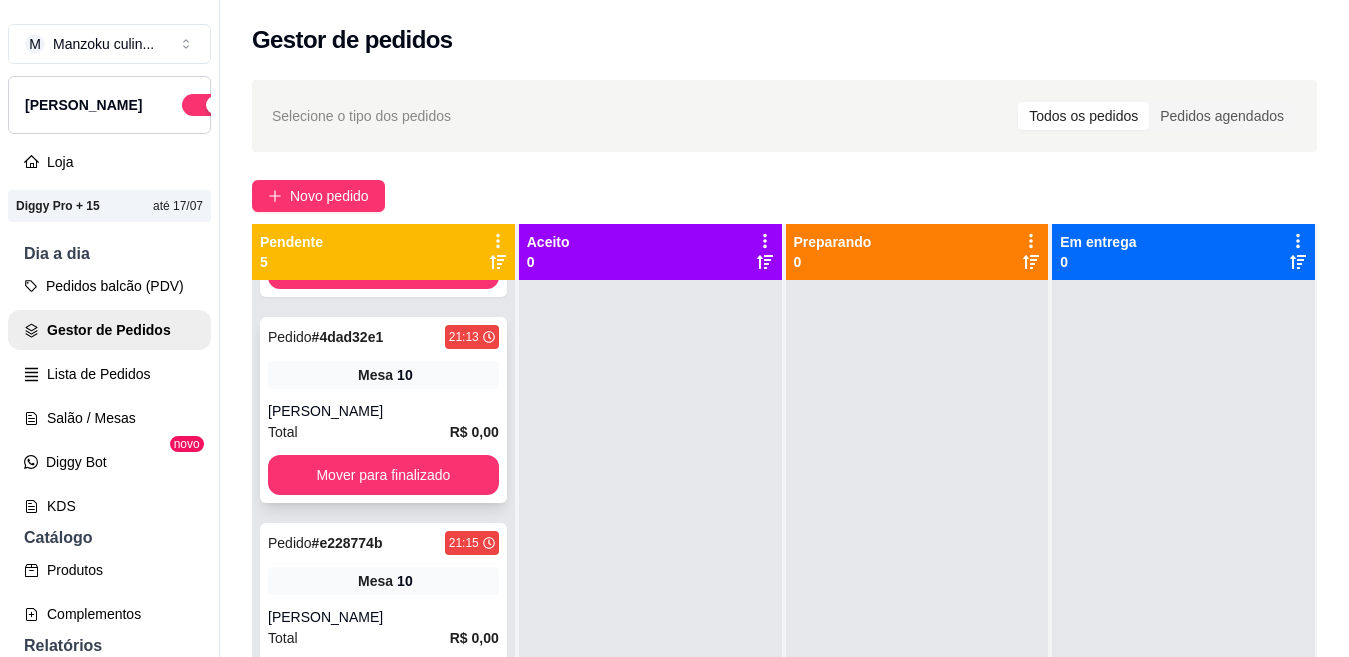 scroll, scrollTop: 393, scrollLeft: 0, axis: vertical 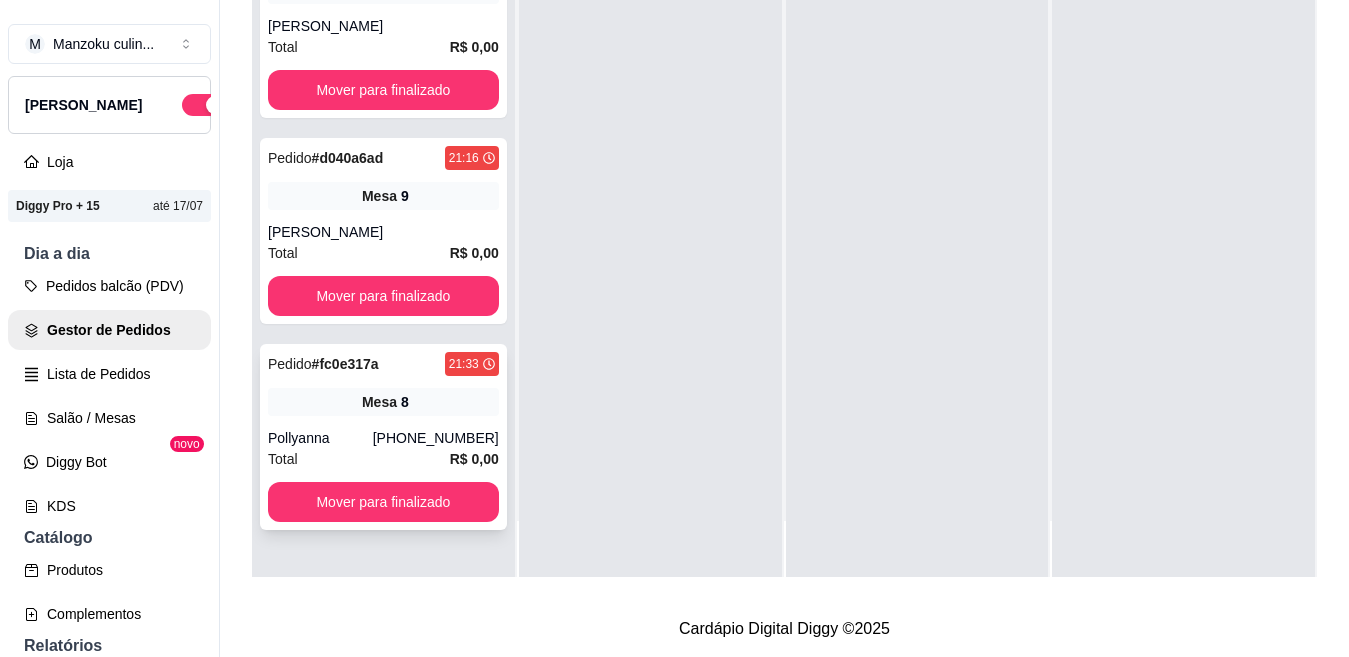 click on "Mesa 8" at bounding box center (383, 402) 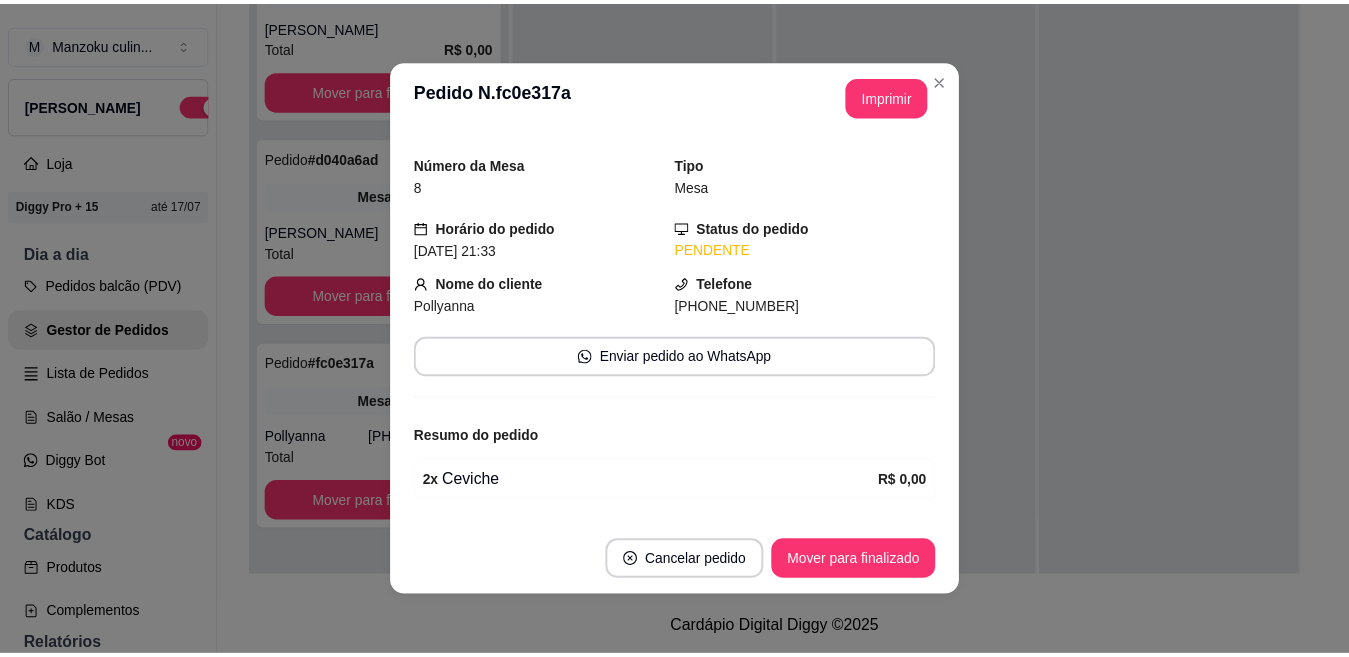 scroll, scrollTop: 0, scrollLeft: 0, axis: both 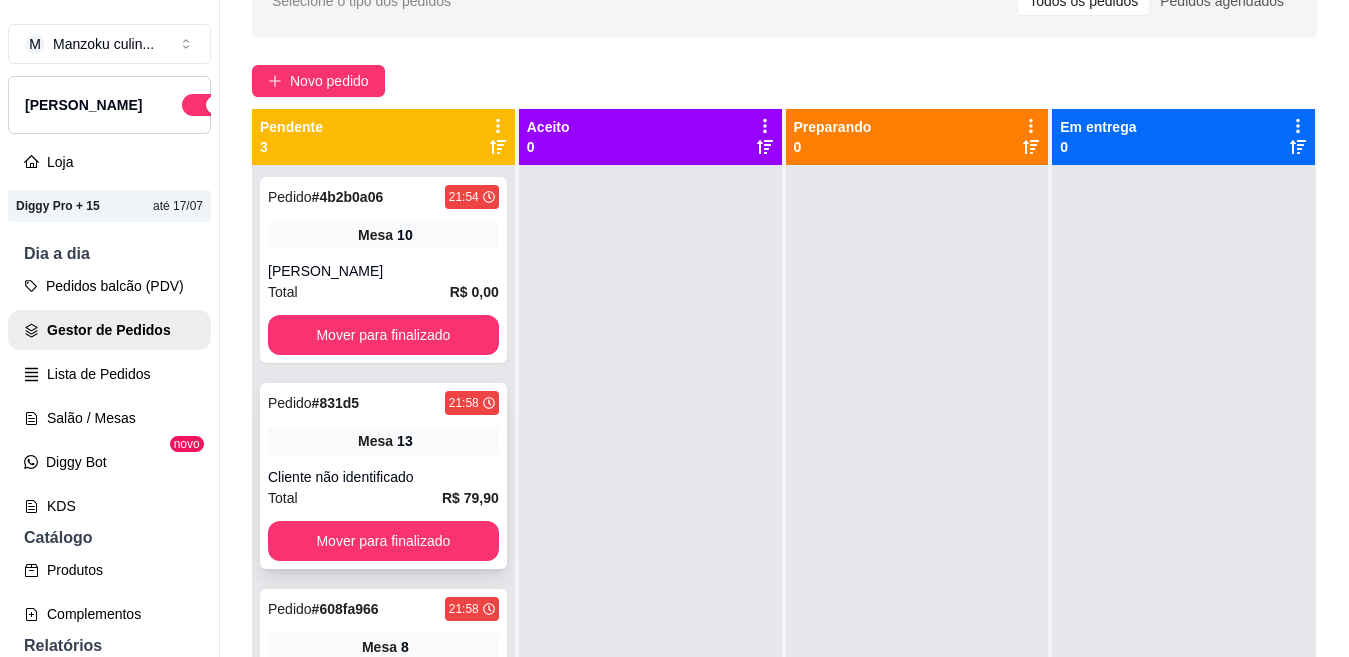 click on "Cliente não identificado" at bounding box center [383, 477] 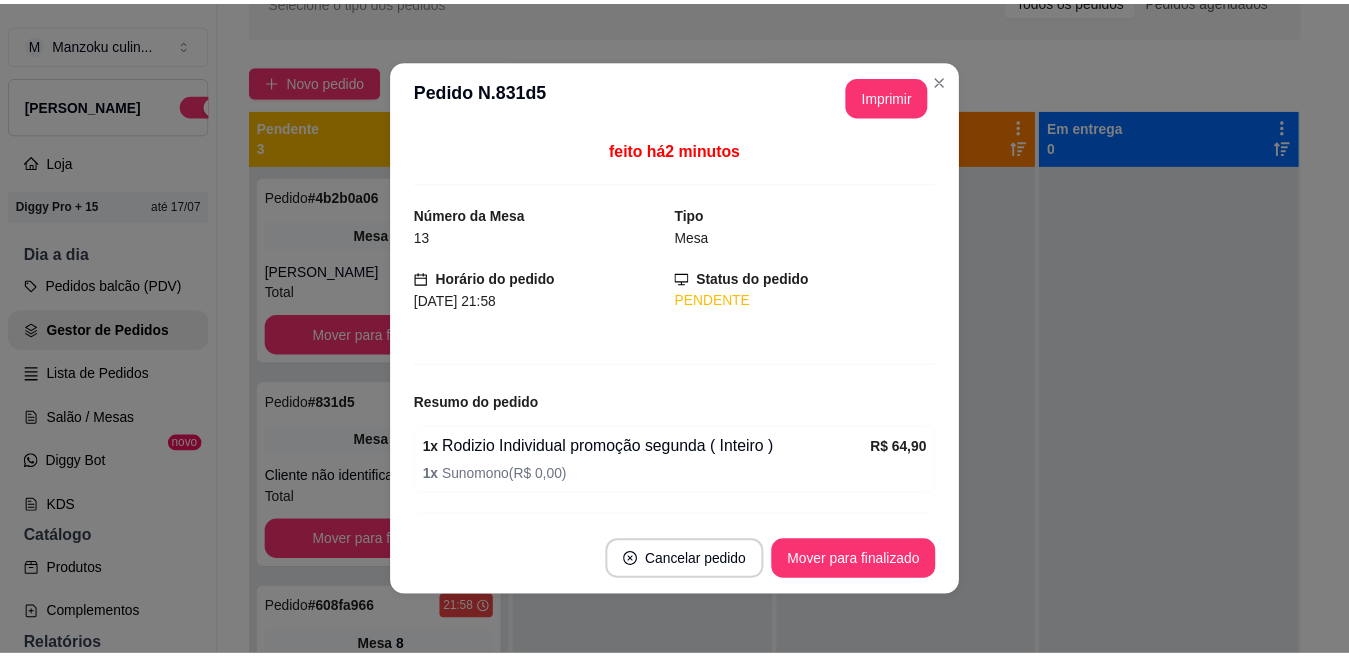 scroll, scrollTop: 0, scrollLeft: 0, axis: both 